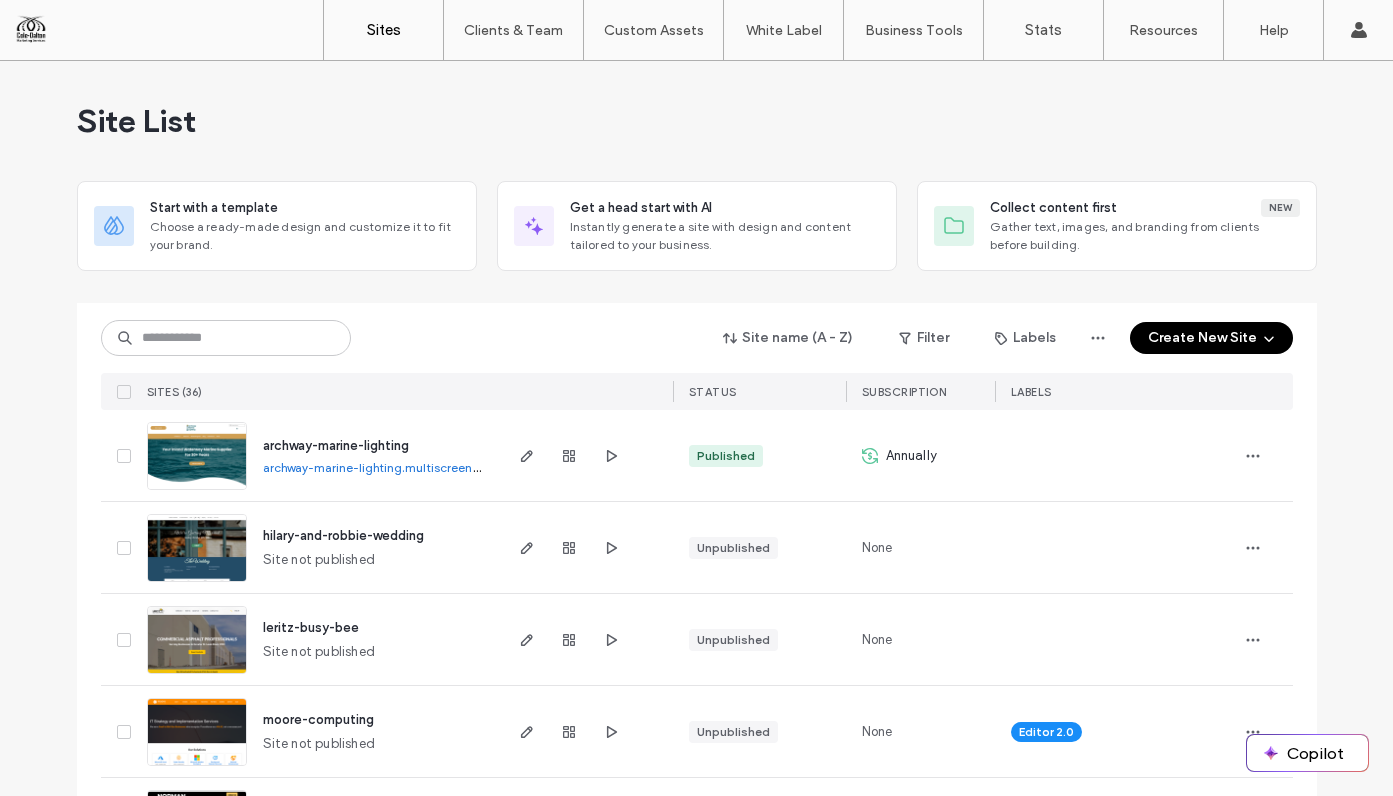 scroll, scrollTop: 0, scrollLeft: 0, axis: both 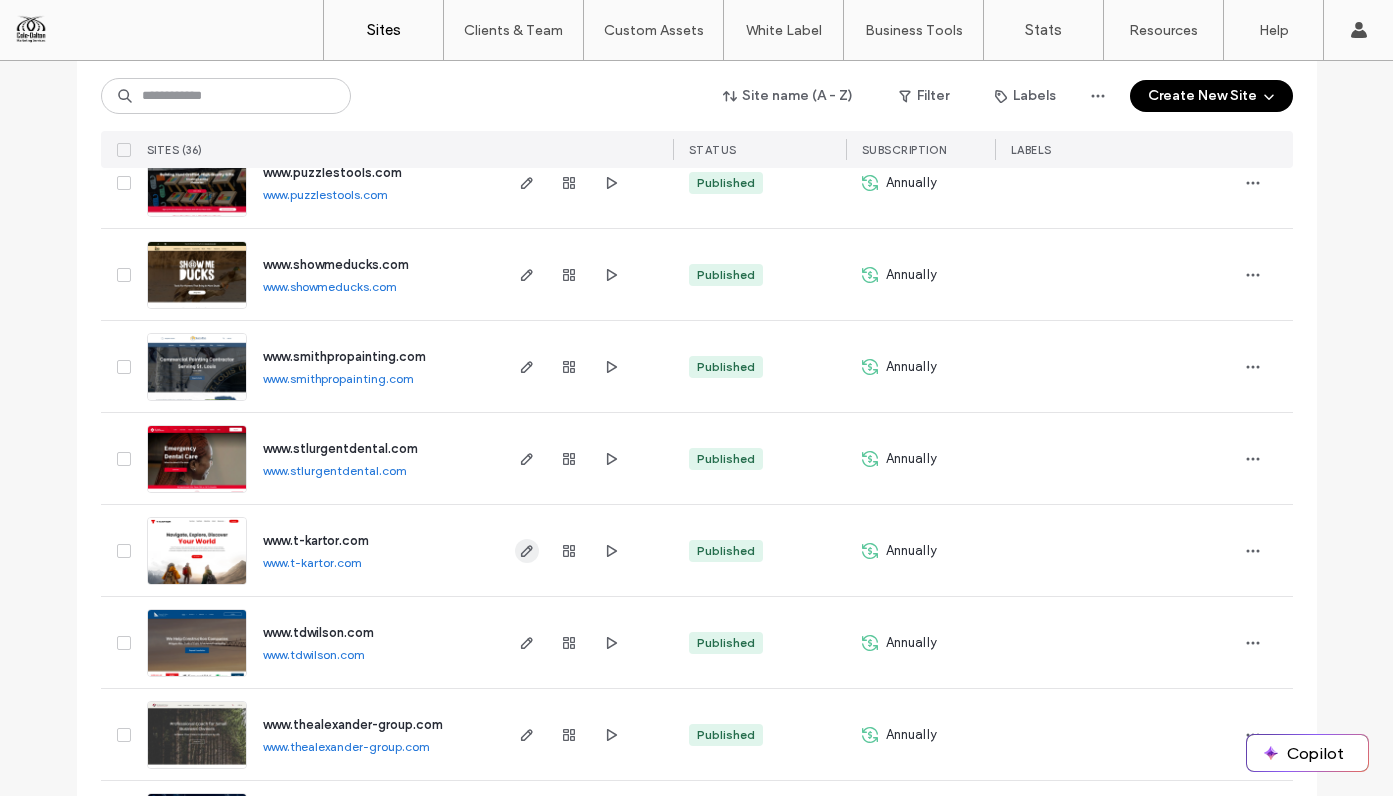 click 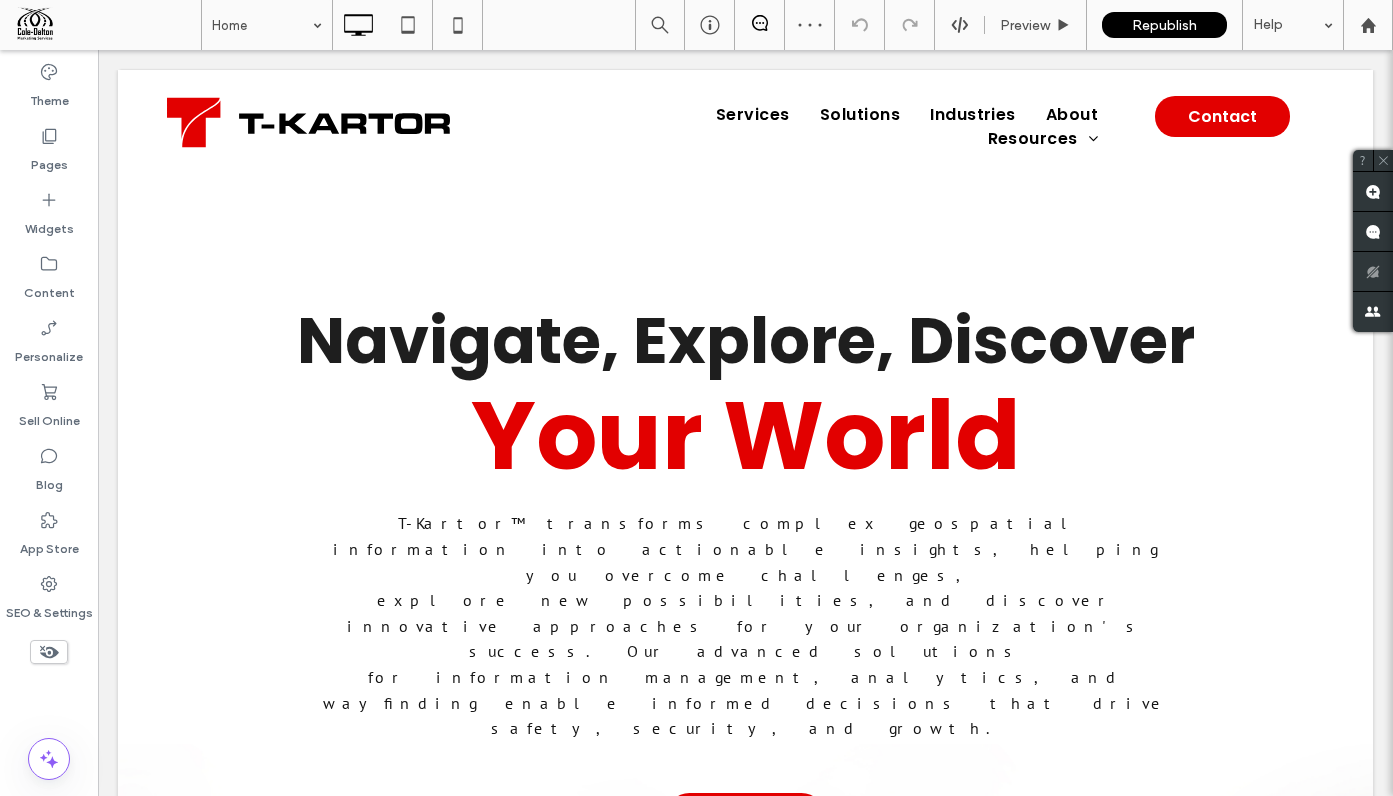scroll, scrollTop: 0, scrollLeft: 0, axis: both 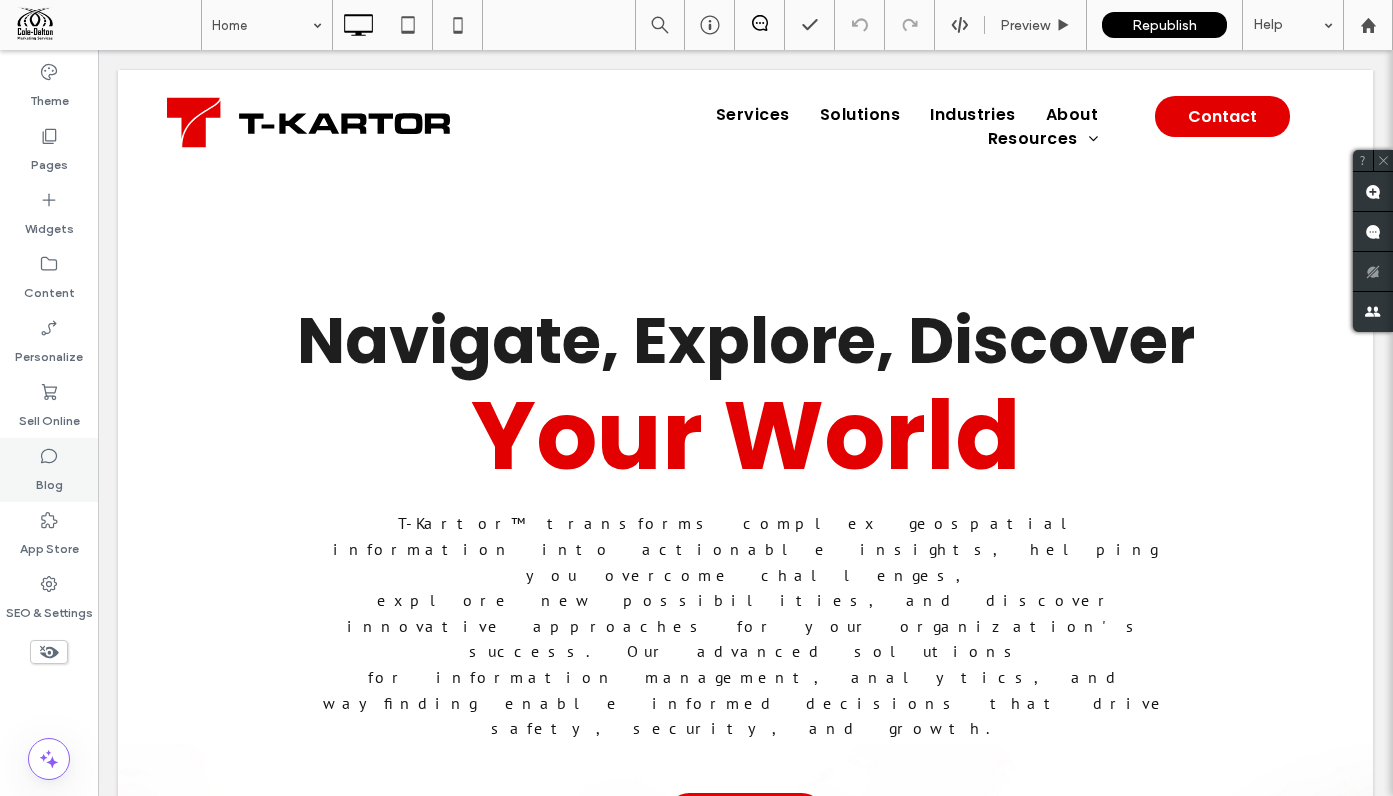click on "Blog" at bounding box center (49, 480) 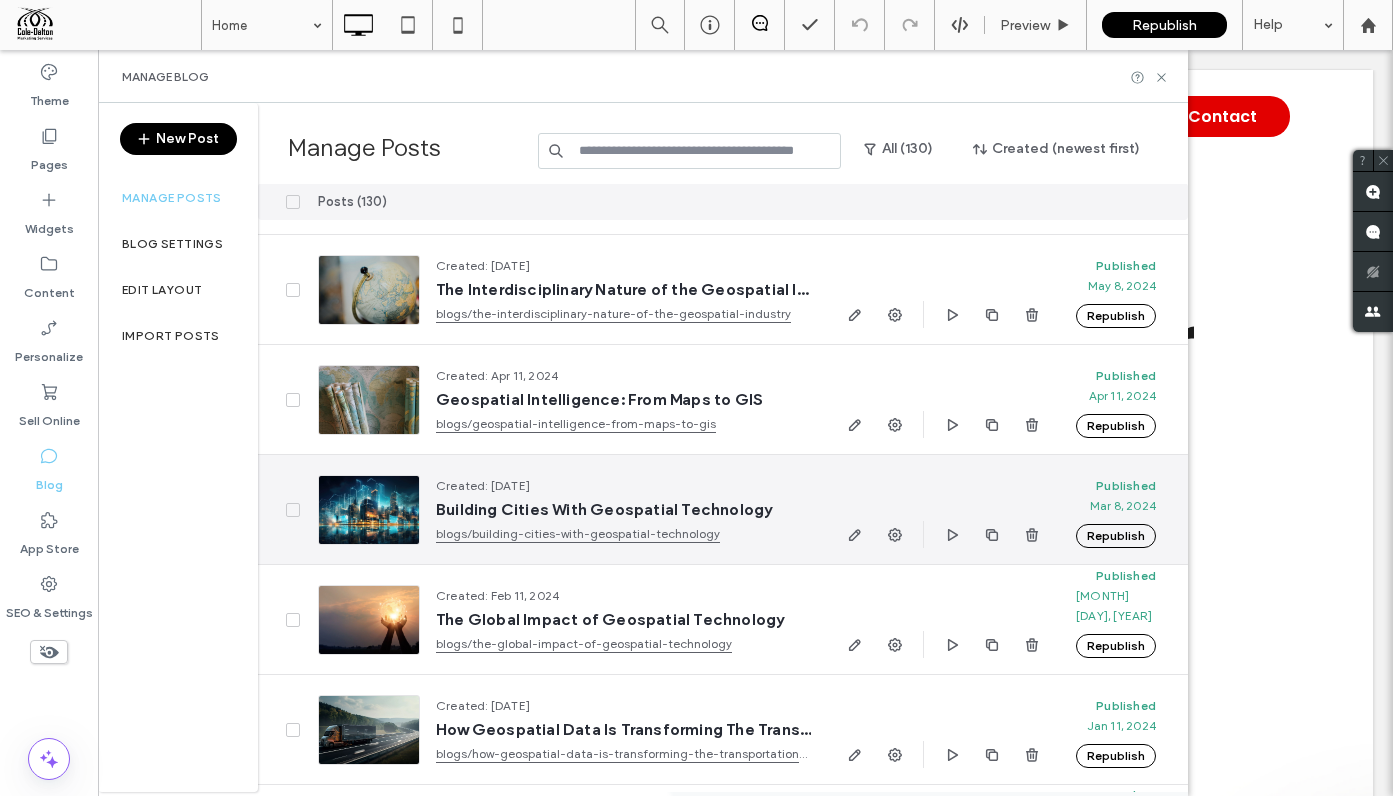 scroll, scrollTop: 1618, scrollLeft: 0, axis: vertical 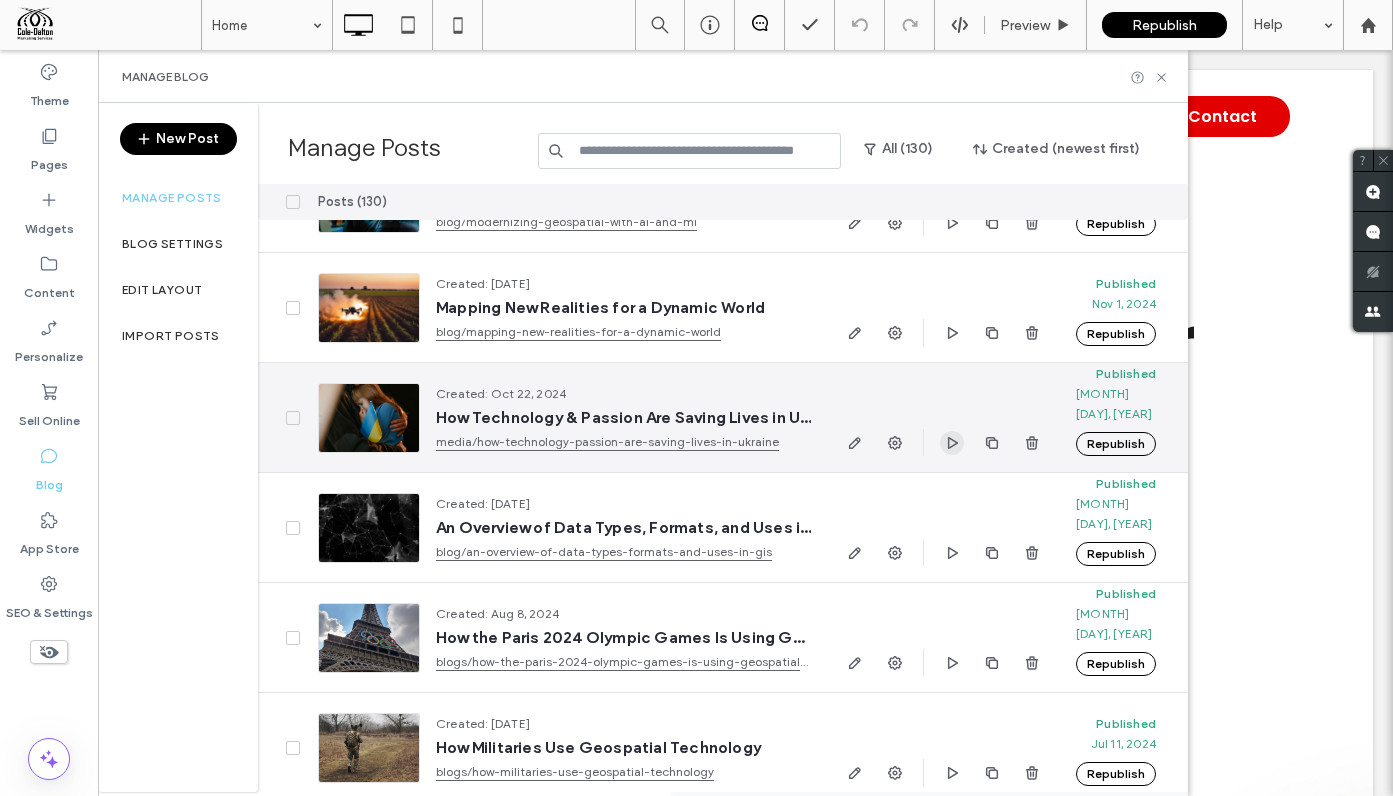 click 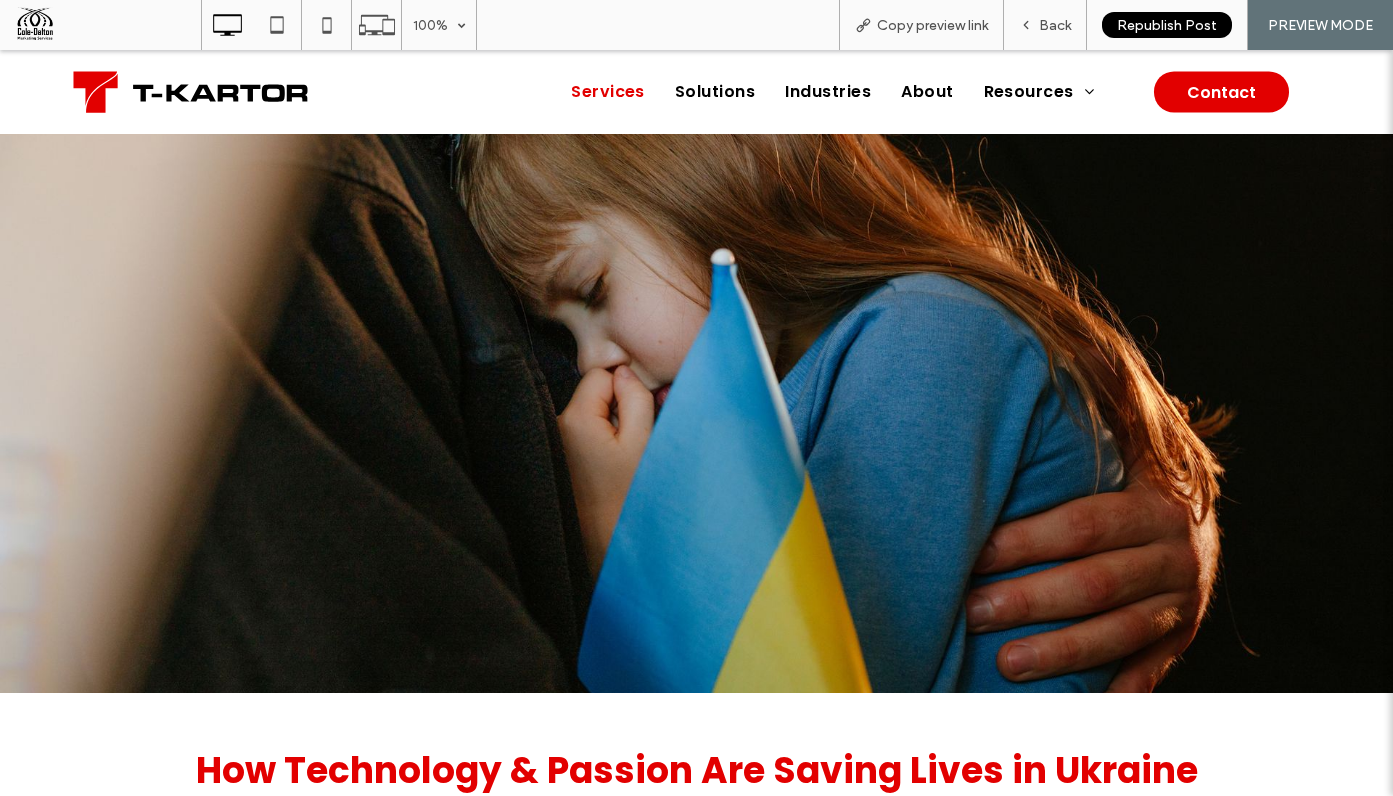 scroll, scrollTop: 934, scrollLeft: 0, axis: vertical 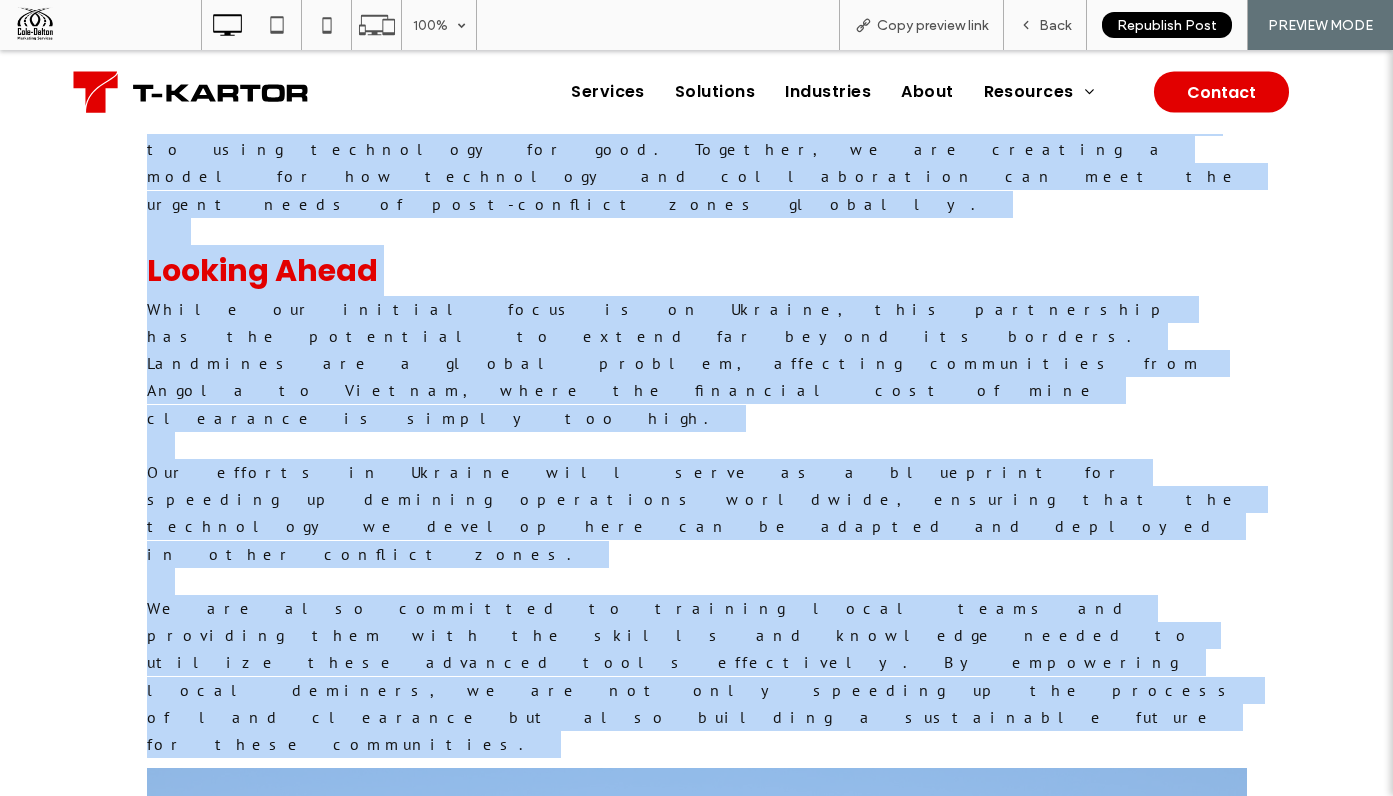 drag, startPoint x: 132, startPoint y: 512, endPoint x: 854, endPoint y: 489, distance: 722.3663 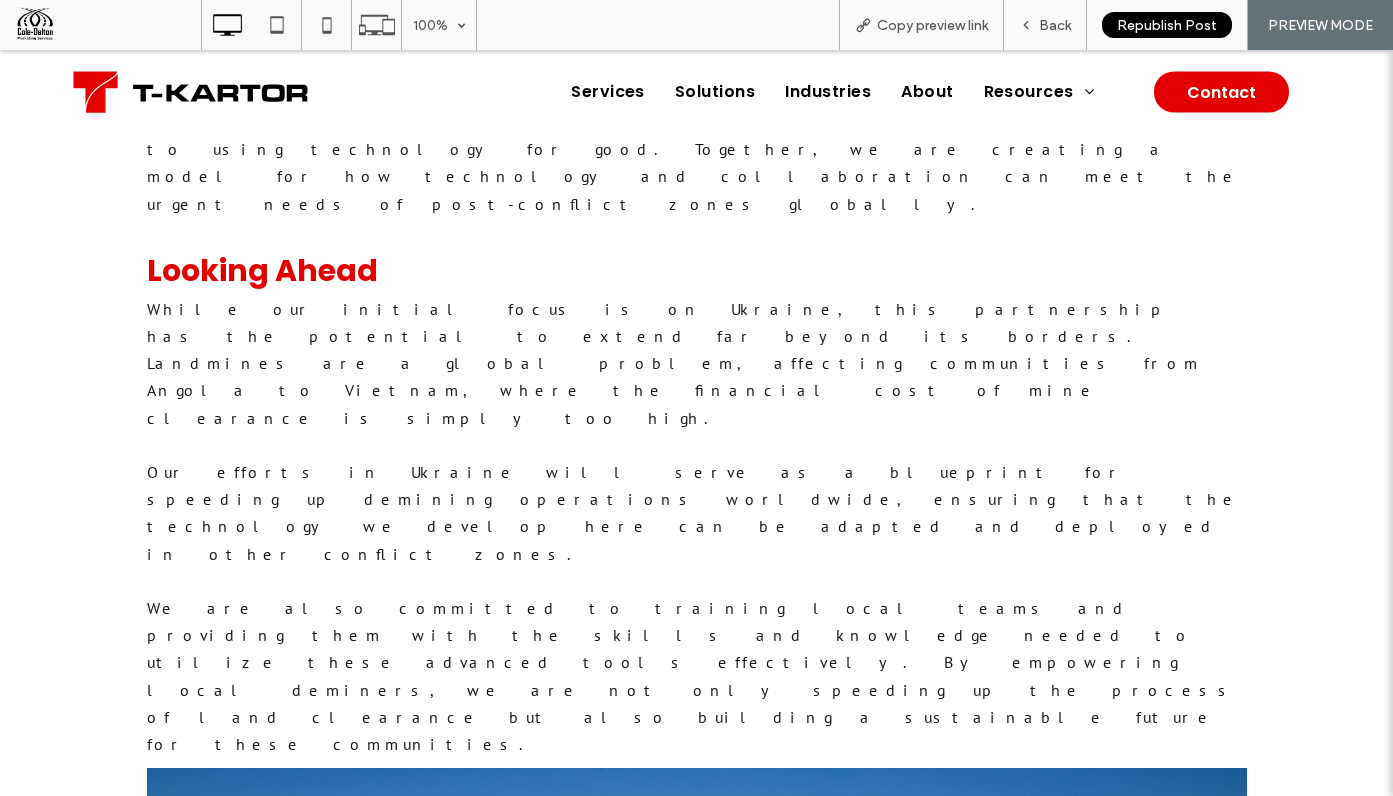 click on "Our work has the potential to make an enormous impact, but we cannot do it alone. We need your support—whether it's through sharing our story, donating resources, or simply spreading awareness and keeping Ukraine on the agenda. Together, we can make a difference in post-conflict areas, giving people the safety and security they deserve." at bounding box center (697, 1915) 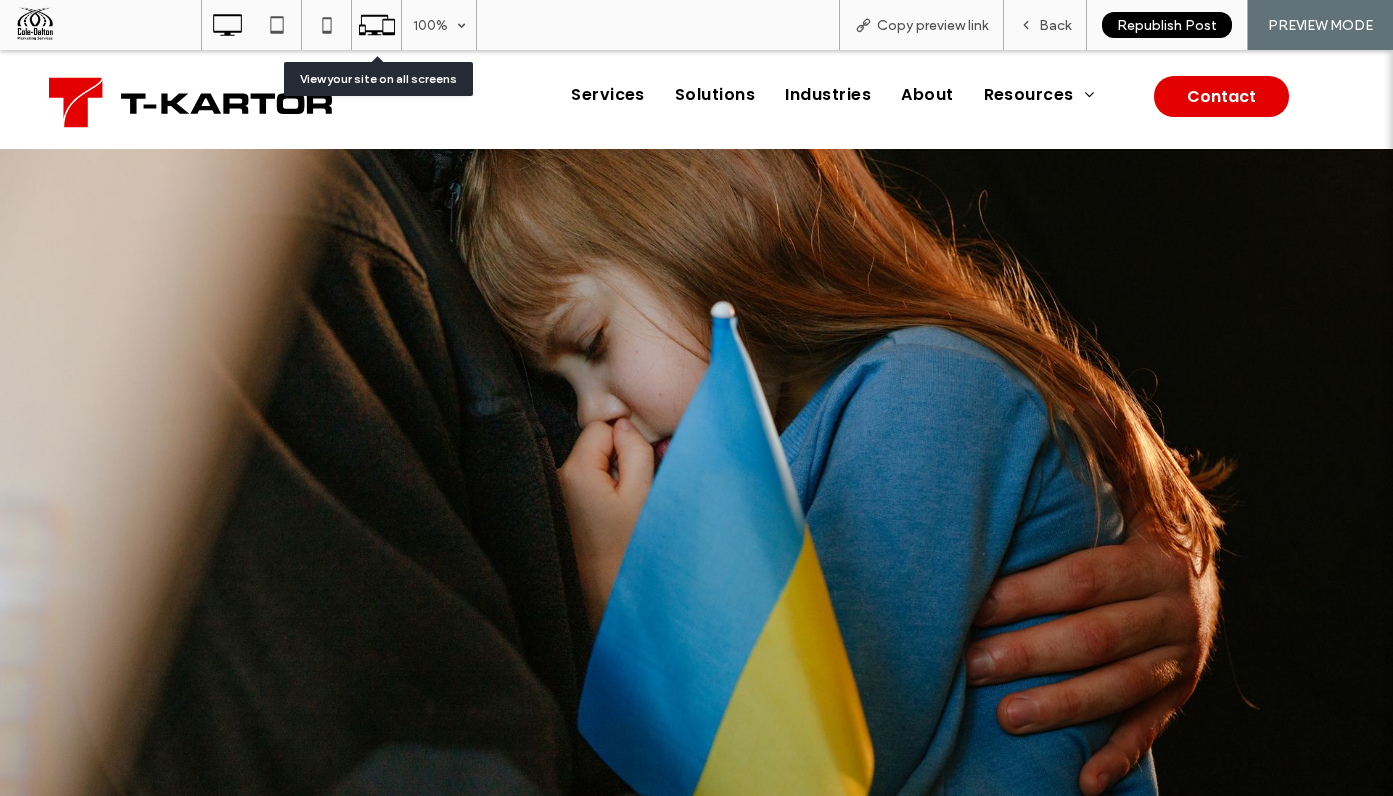 scroll, scrollTop: 0, scrollLeft: 0, axis: both 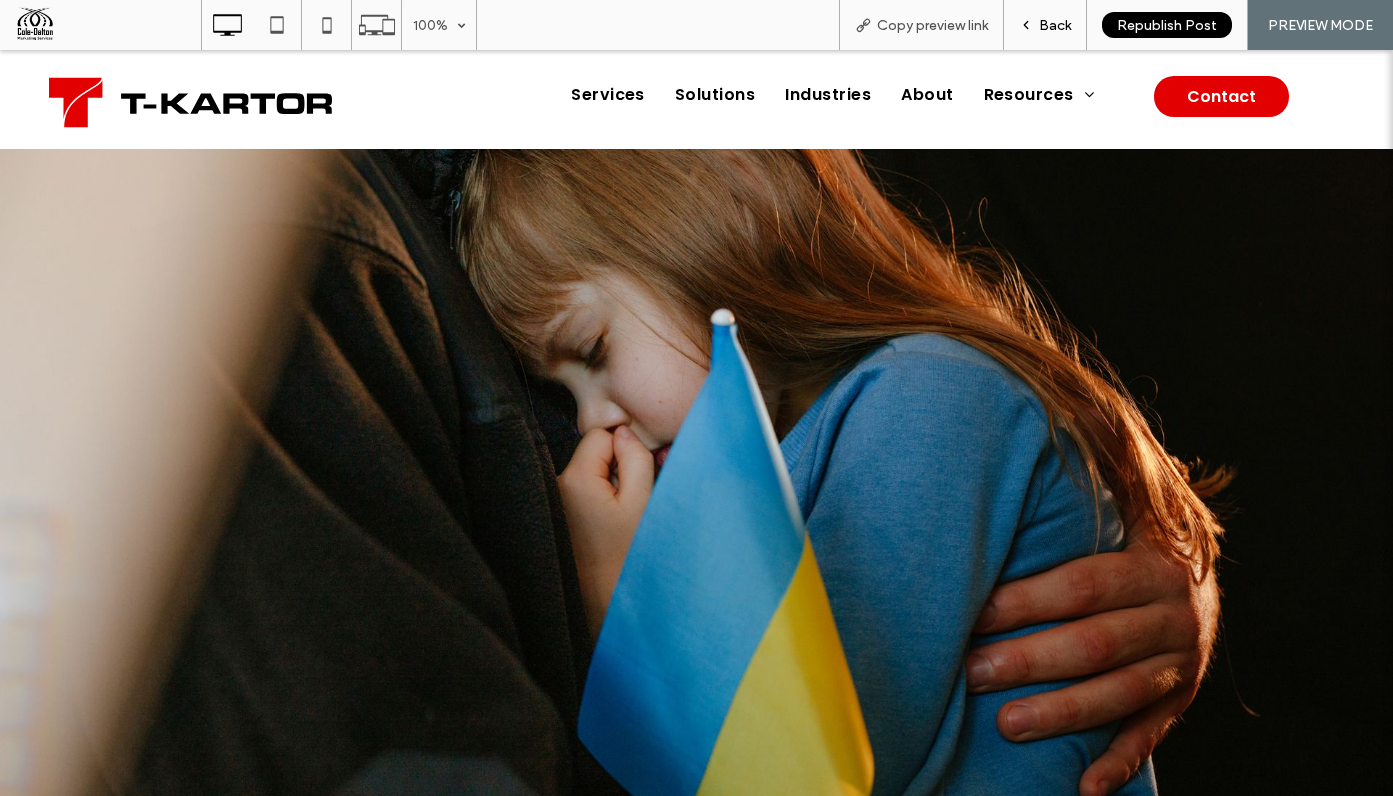 click on "Back" at bounding box center (1055, 25) 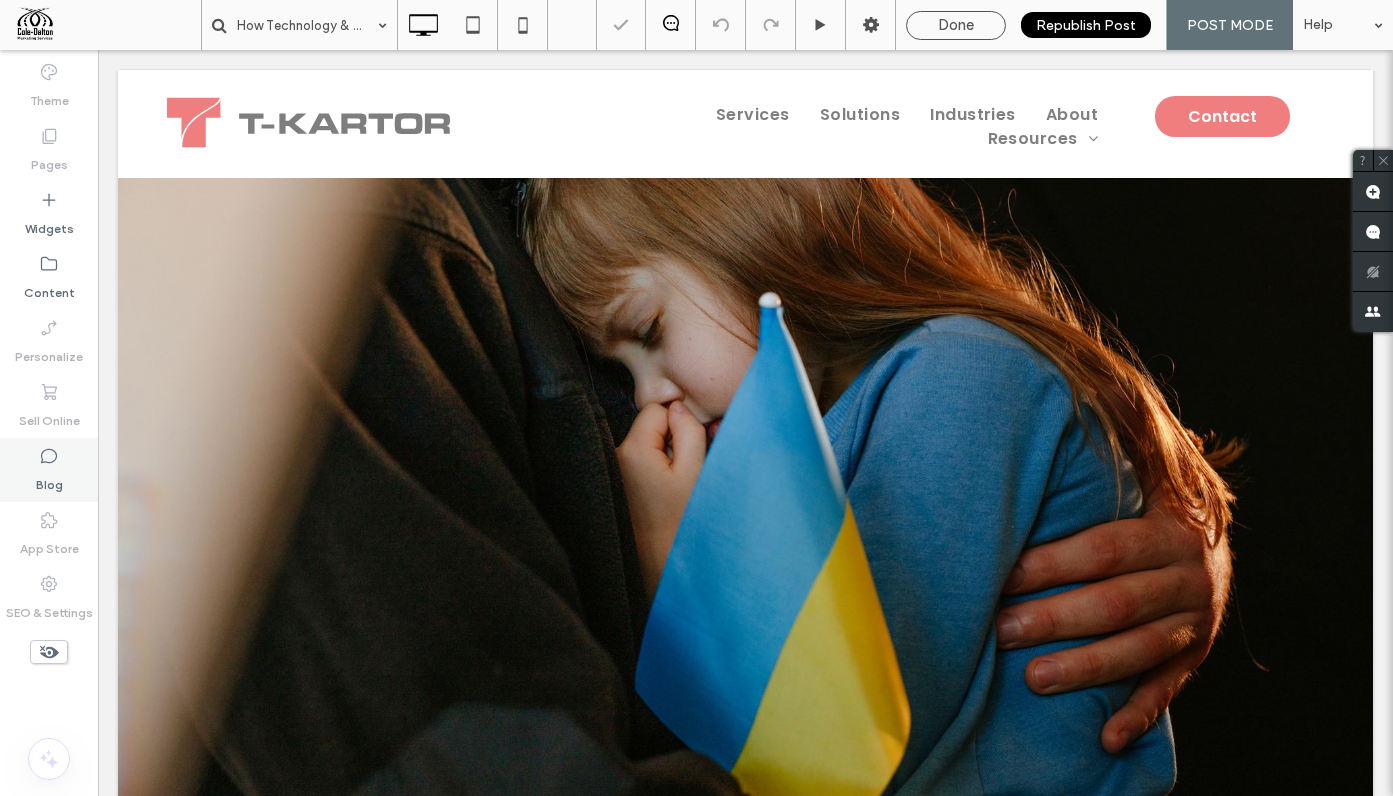 click 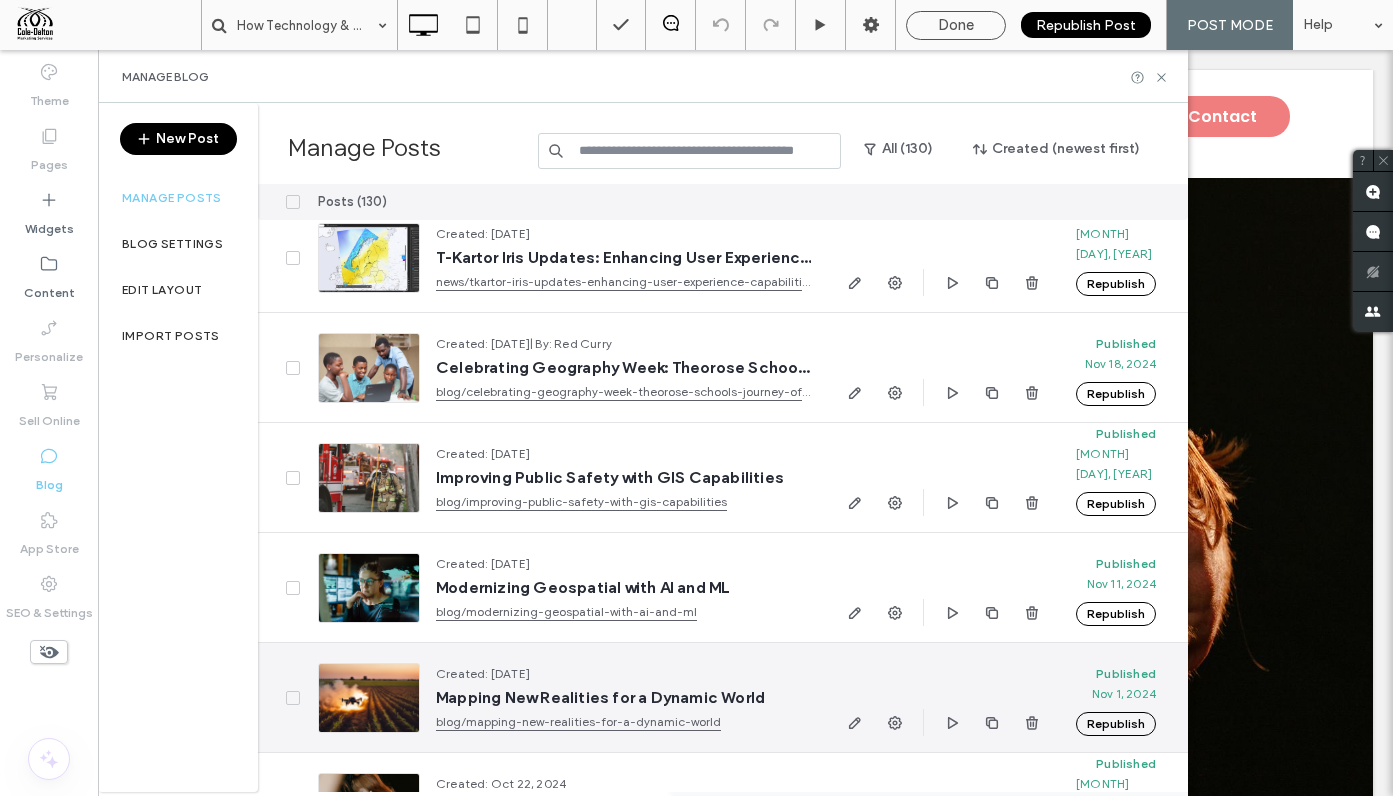 scroll, scrollTop: 1335, scrollLeft: 0, axis: vertical 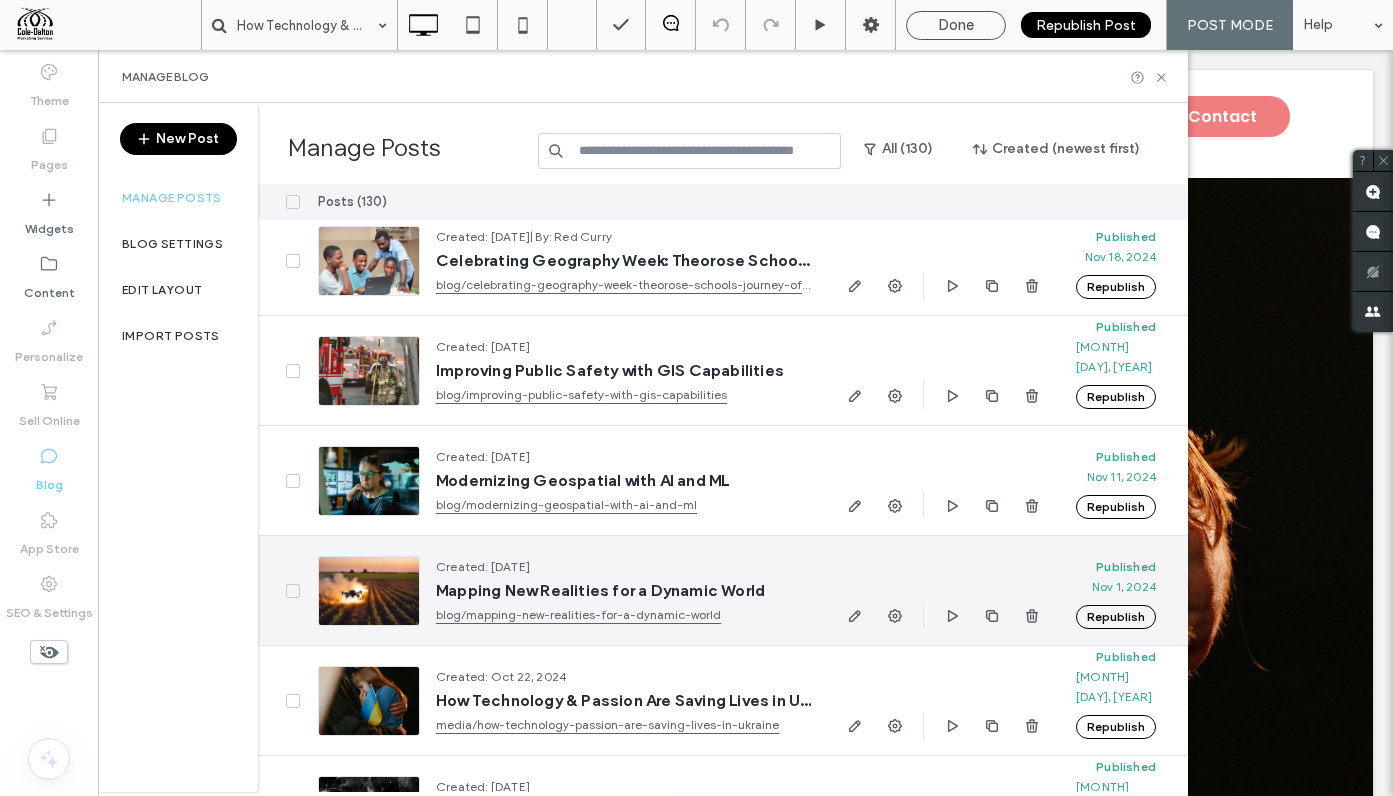 click on "blog/mapping-new-realities-for-a-dynamic-world" at bounding box center [623, 615] 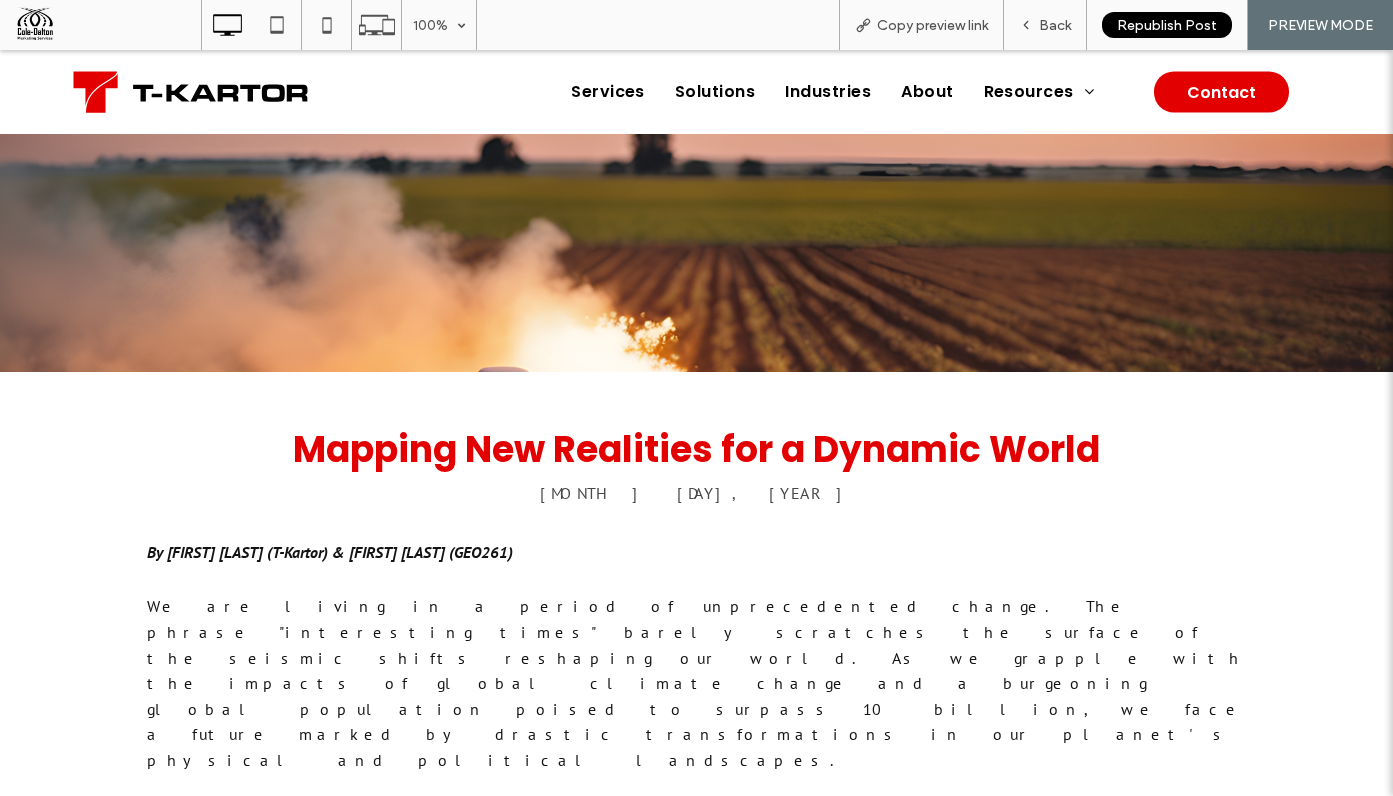 scroll, scrollTop: 1239, scrollLeft: 0, axis: vertical 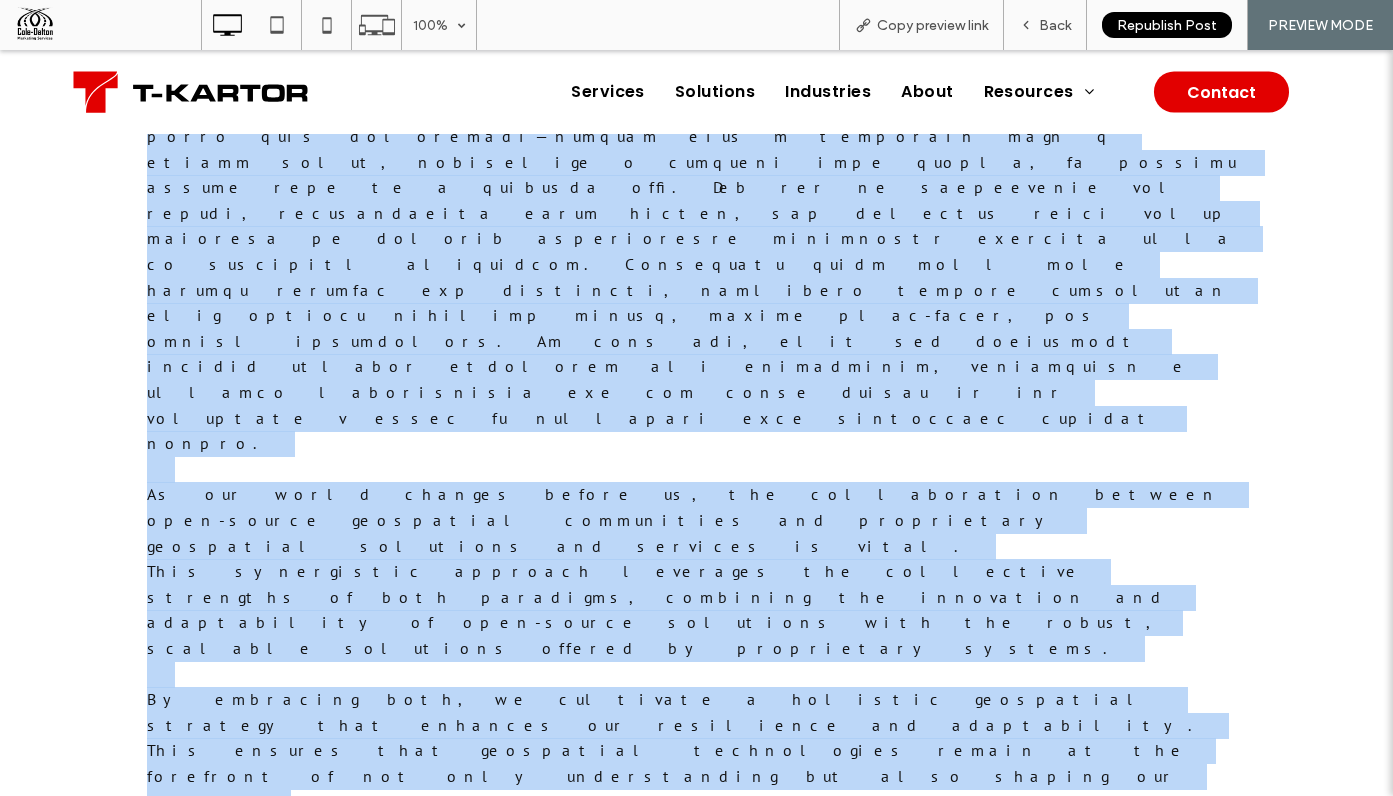 drag, startPoint x: 143, startPoint y: 221, endPoint x: 561, endPoint y: 283, distance: 422.57306 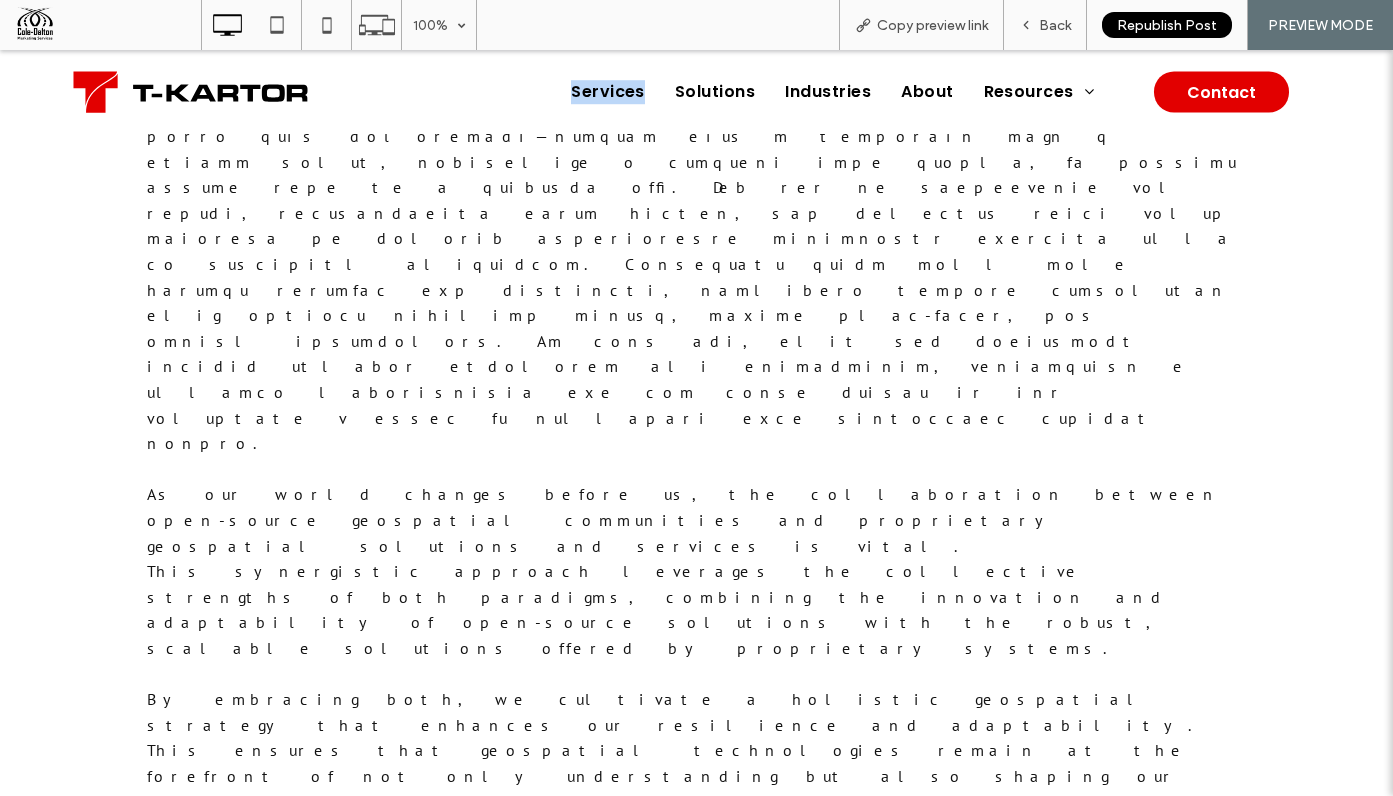 click on "Services
Solutions
Industries
About
Resources
Blog
Careers
French Speaking Project Manager
Senior Full-Stack Developer
Entry Level Geospatial Analyst
Employee Spotlight
Resource Sheets
Videos" at bounding box center [806, 92] 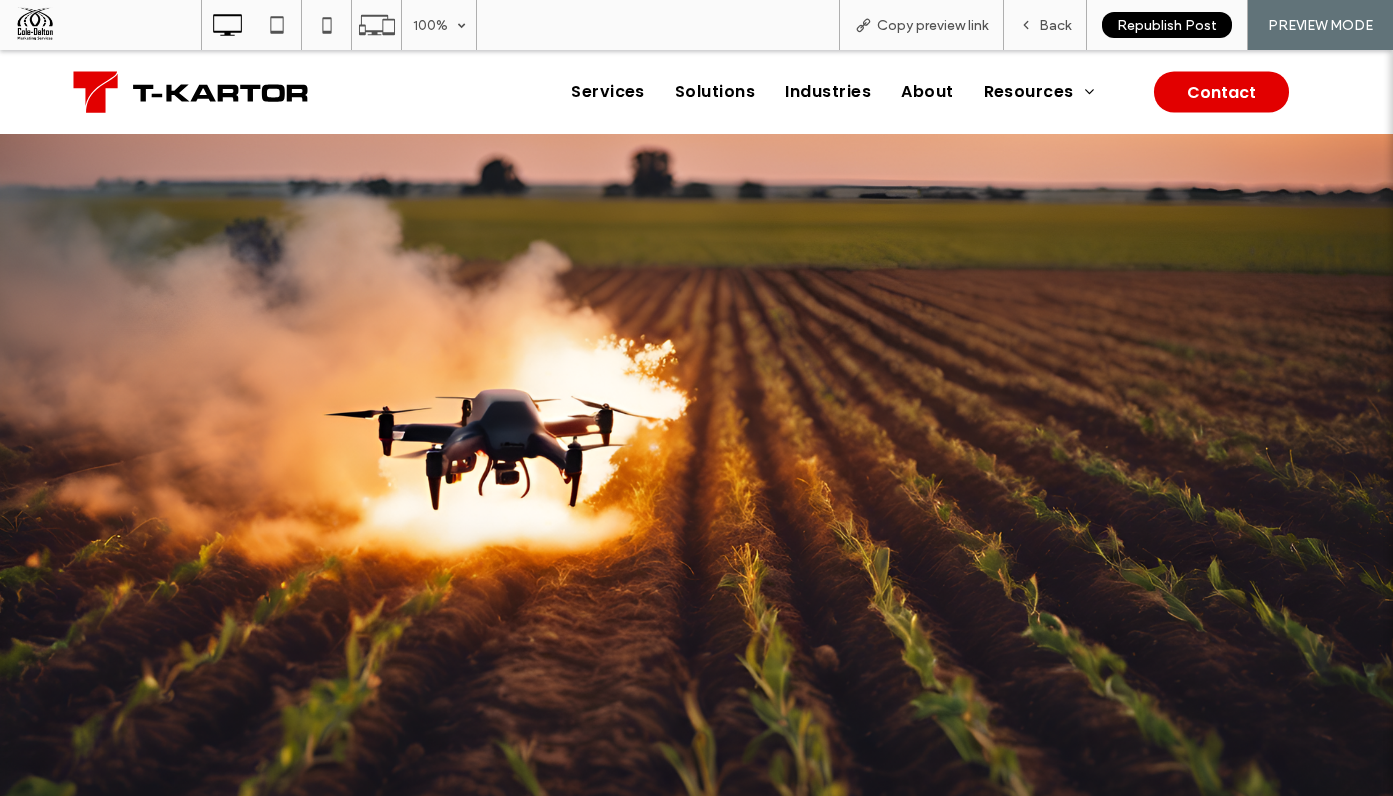 scroll, scrollTop: 0, scrollLeft: 0, axis: both 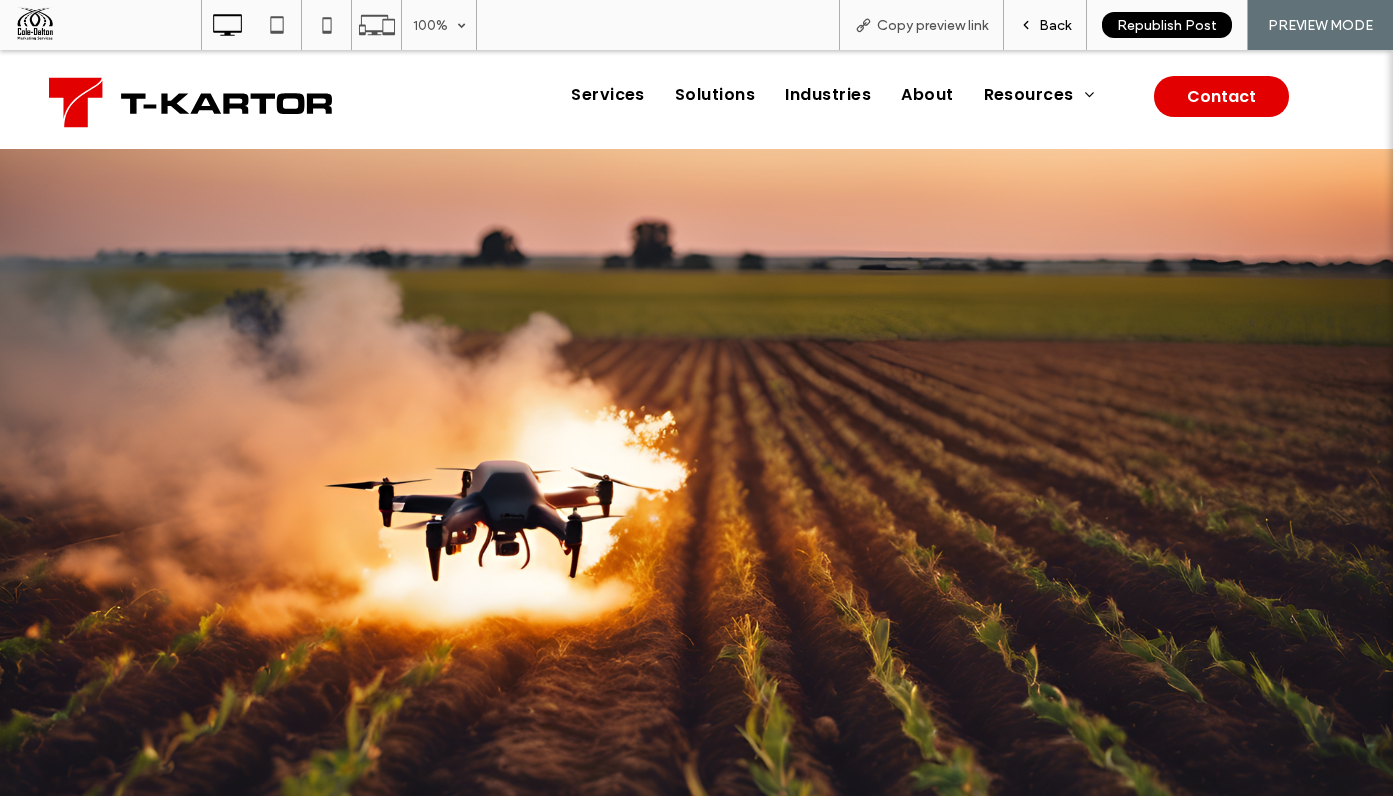 click 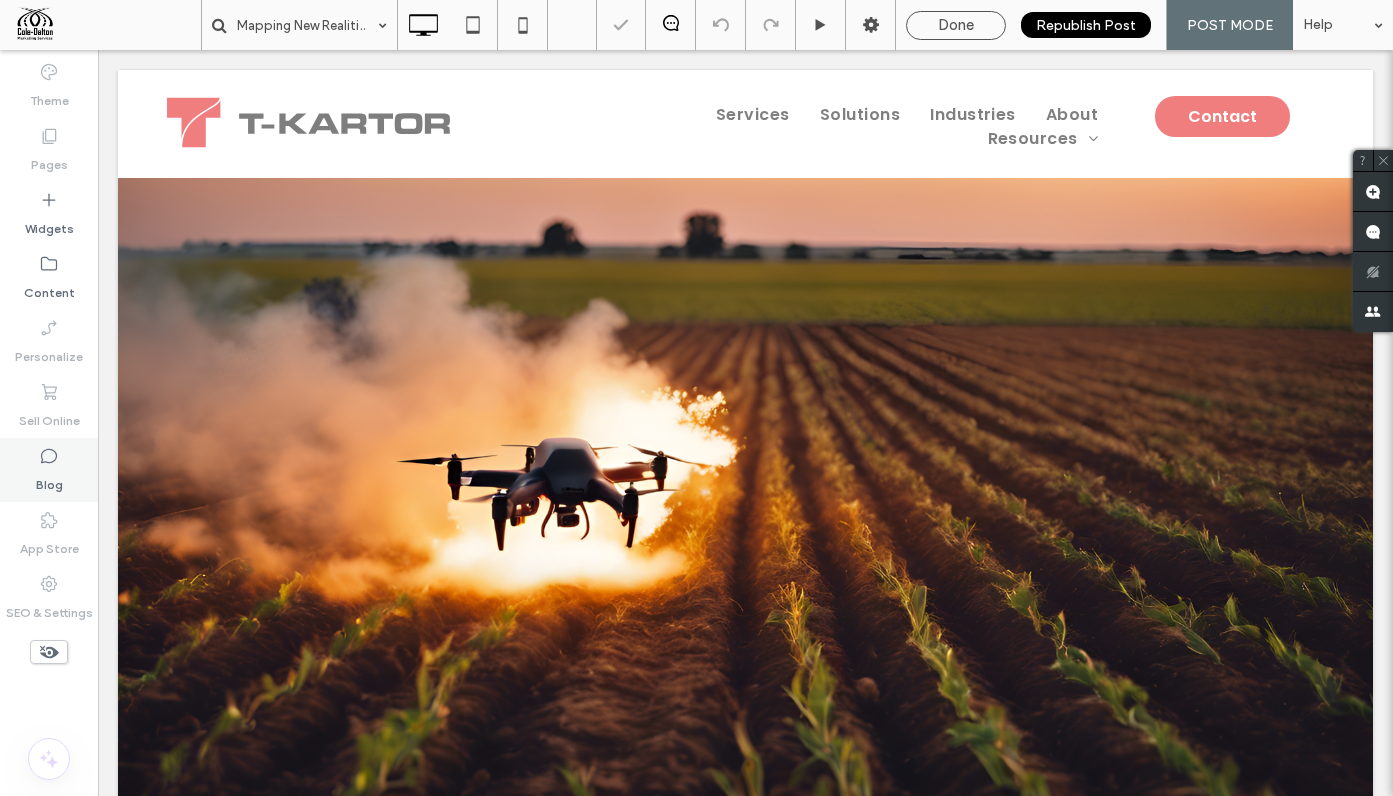 click on "Blog" at bounding box center (49, 470) 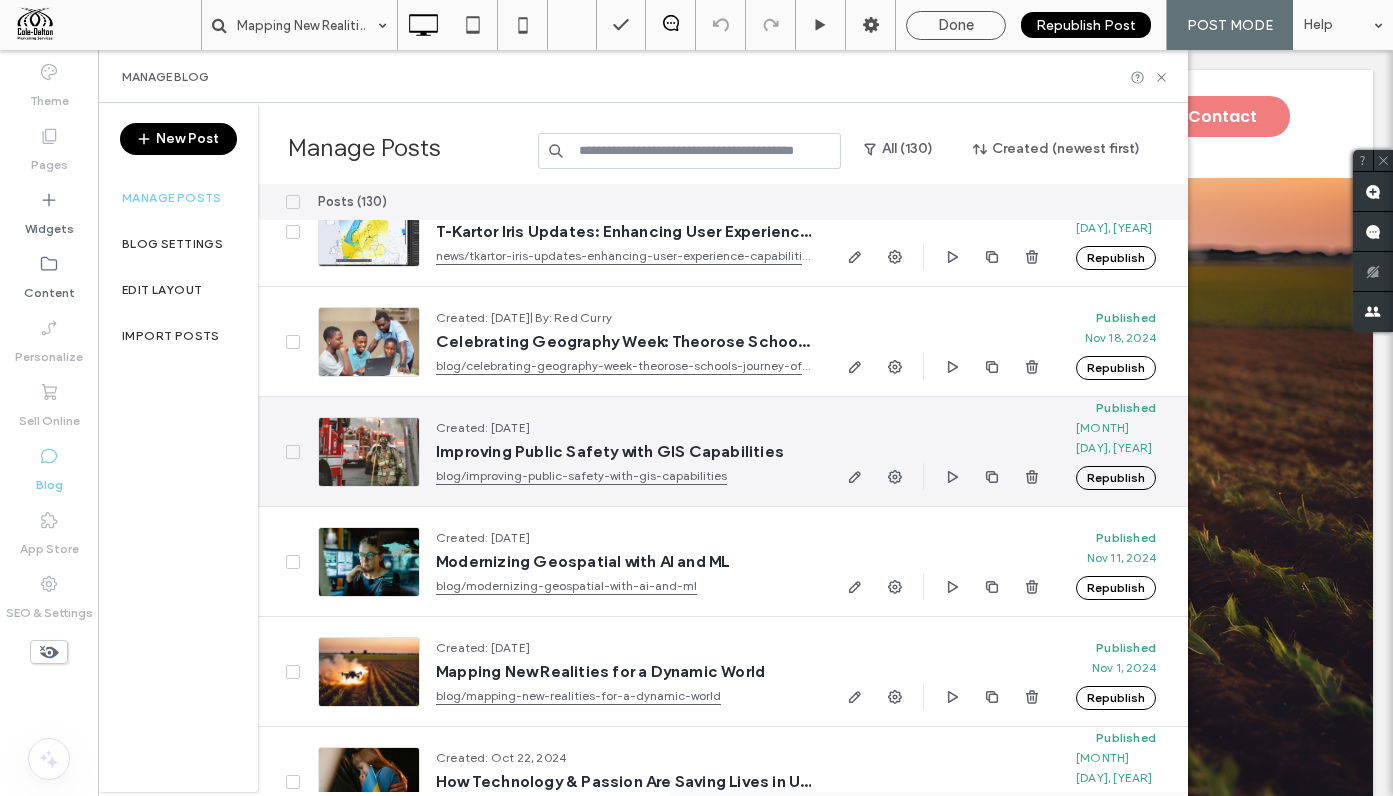 scroll, scrollTop: 1220, scrollLeft: 0, axis: vertical 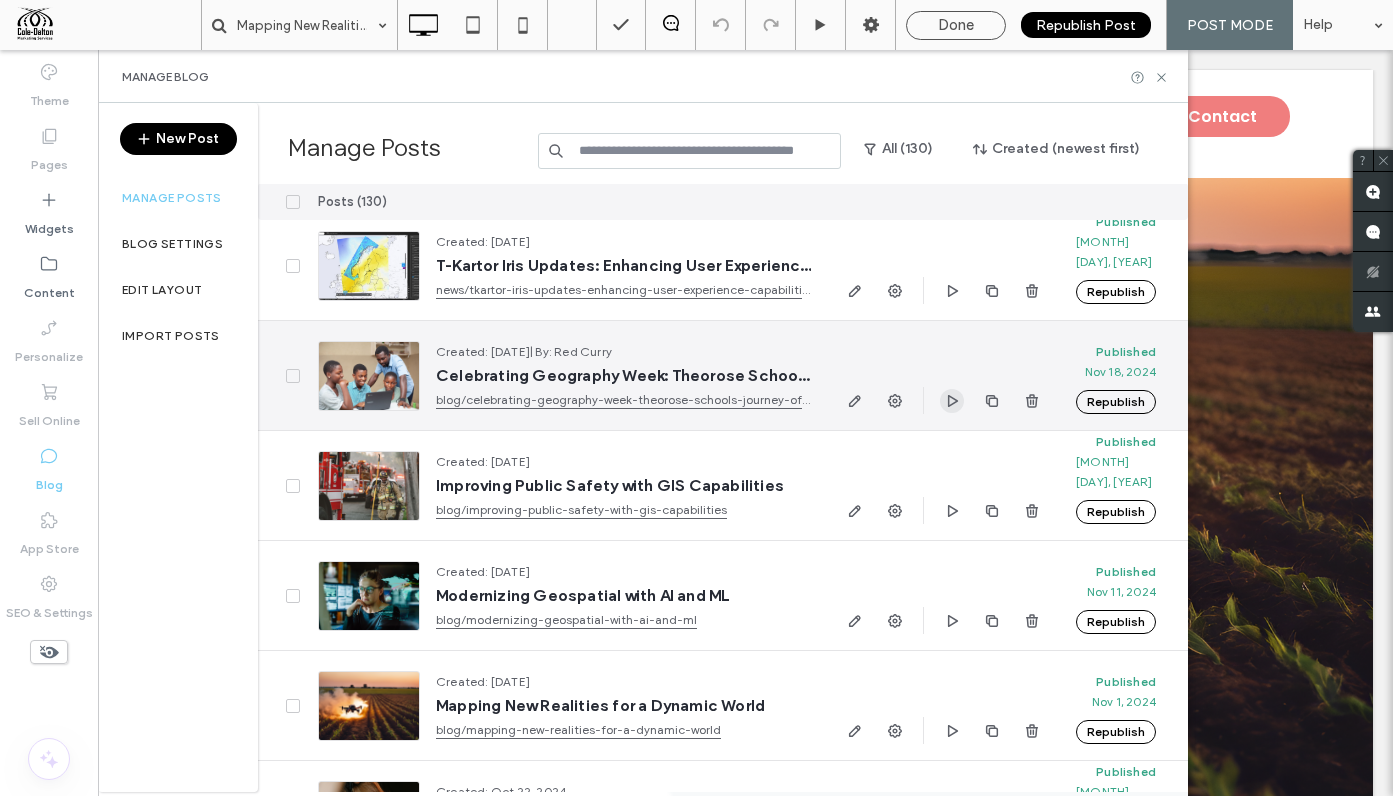click 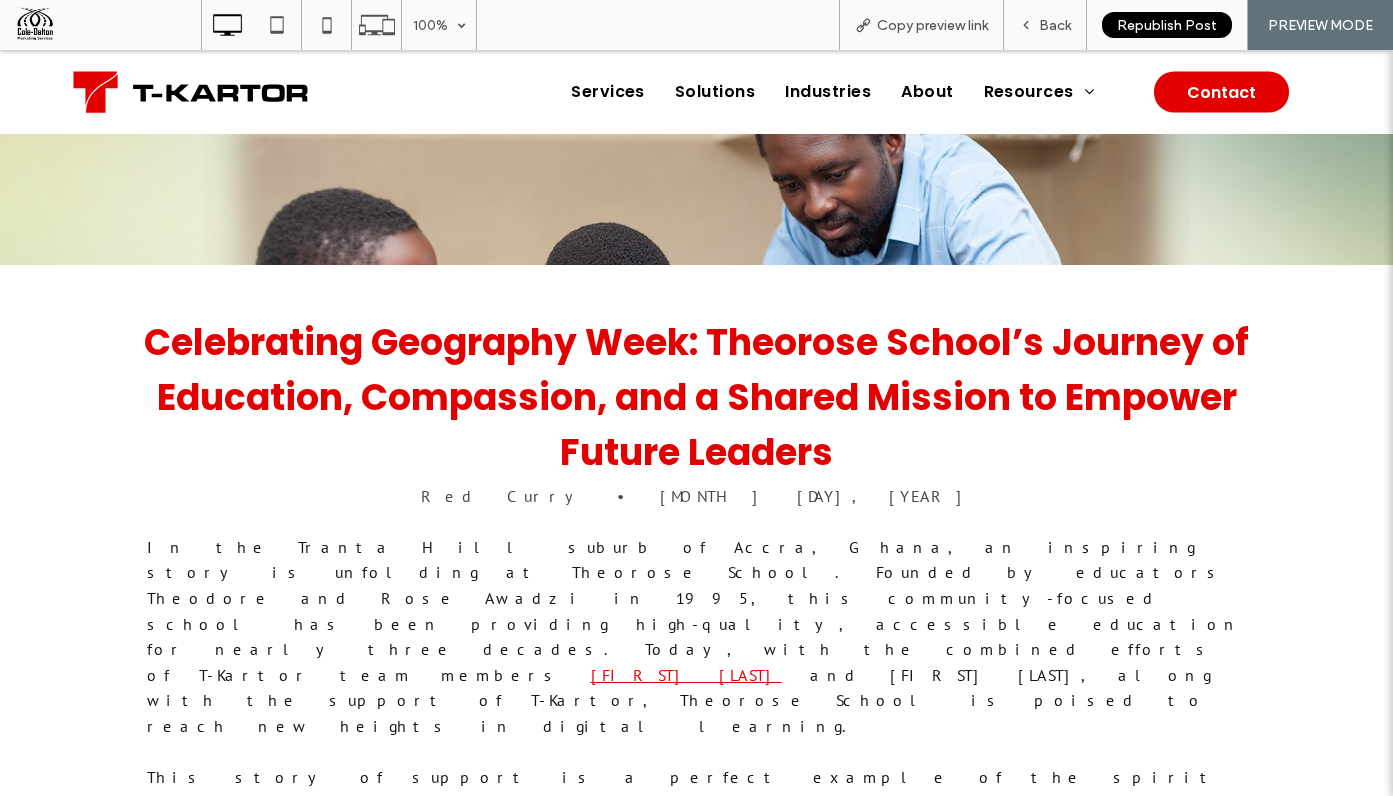 scroll, scrollTop: 703, scrollLeft: 0, axis: vertical 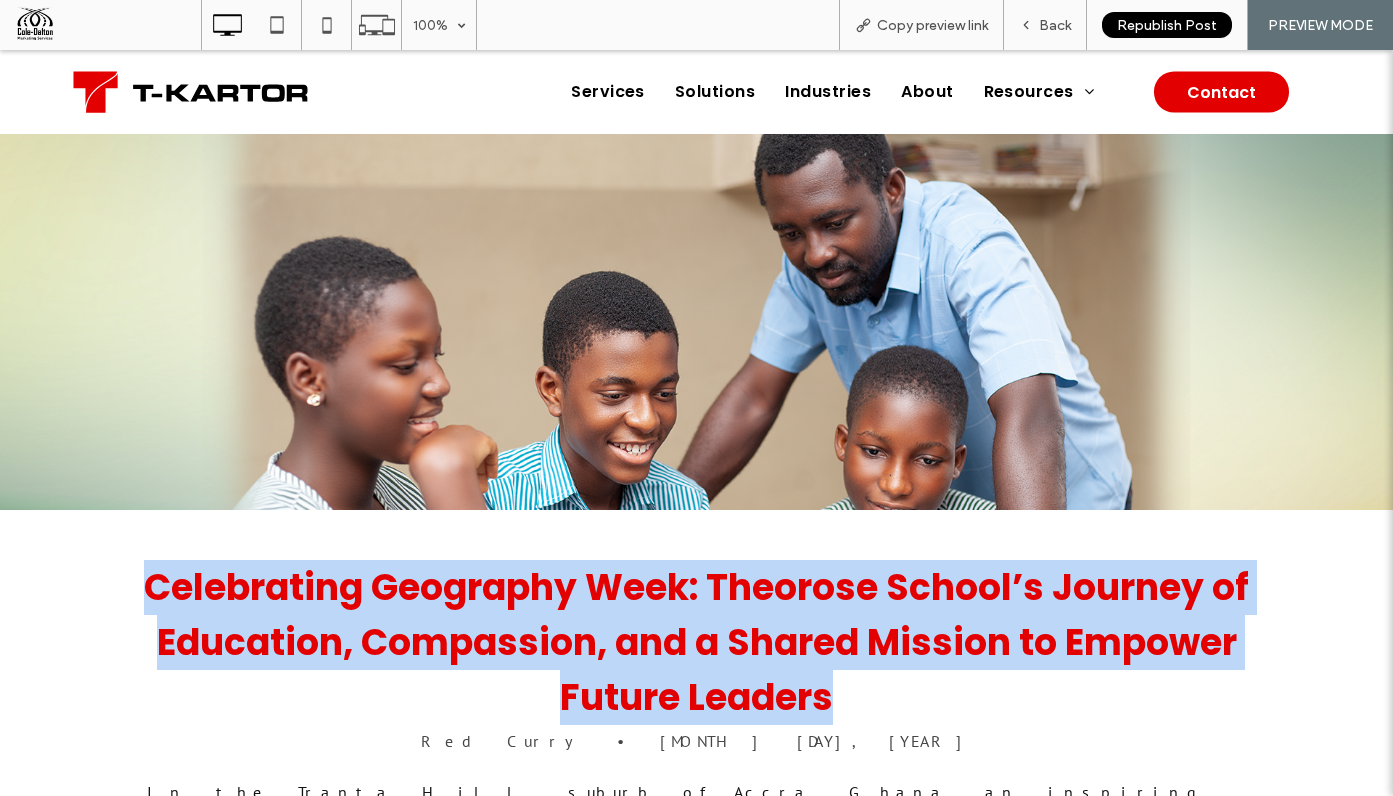 drag, startPoint x: 134, startPoint y: 583, endPoint x: 825, endPoint y: 706, distance: 701.8618 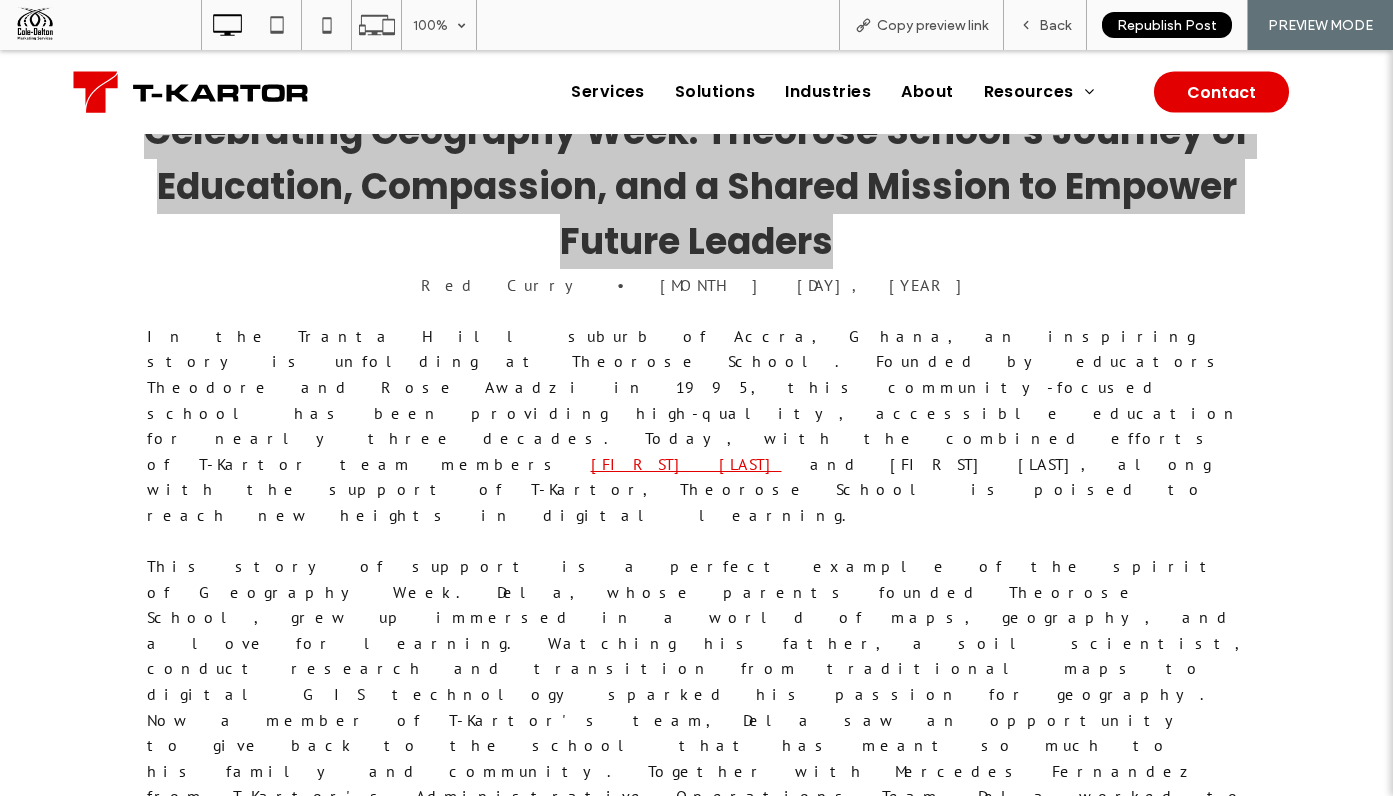scroll, scrollTop: 1092, scrollLeft: 0, axis: vertical 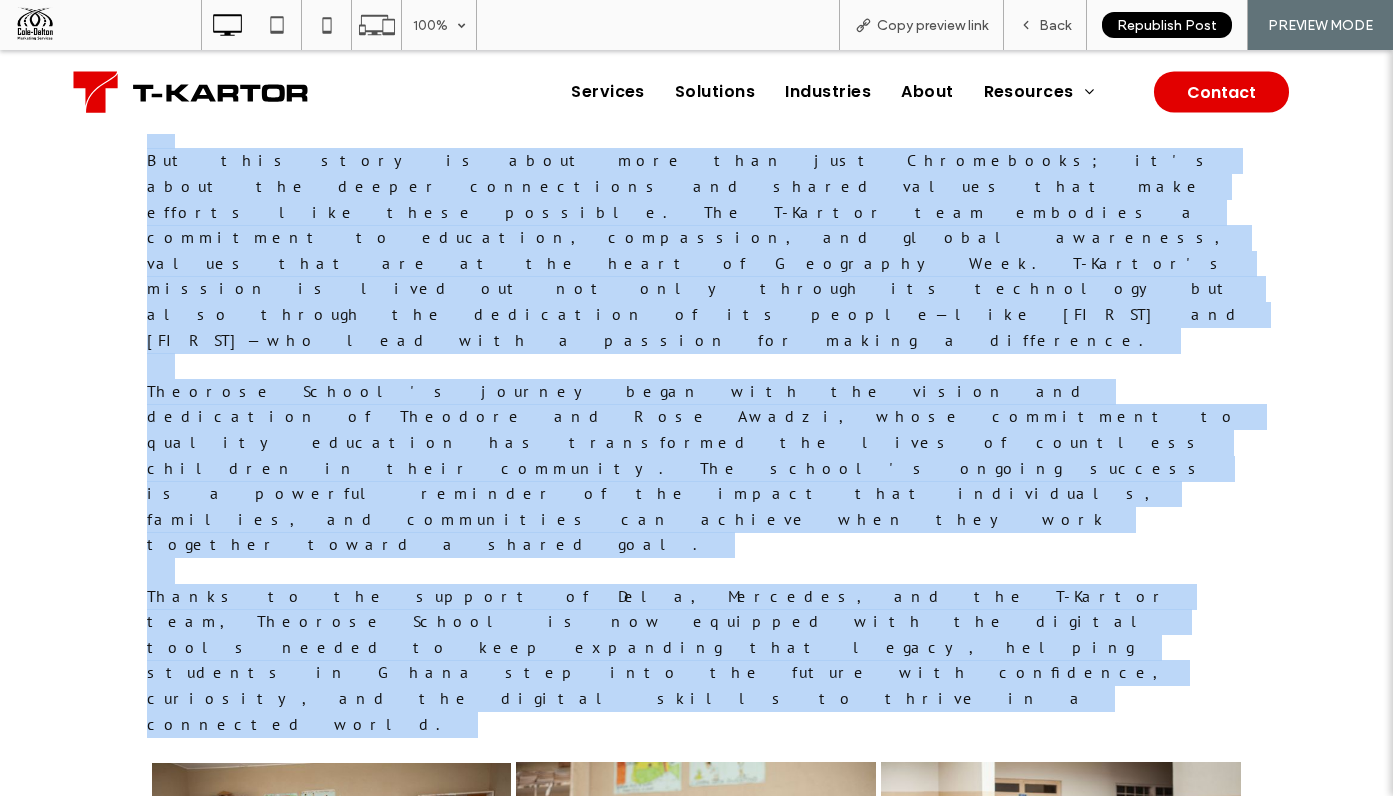drag, startPoint x: 148, startPoint y: 399, endPoint x: 342, endPoint y: 290, distance: 222.52415 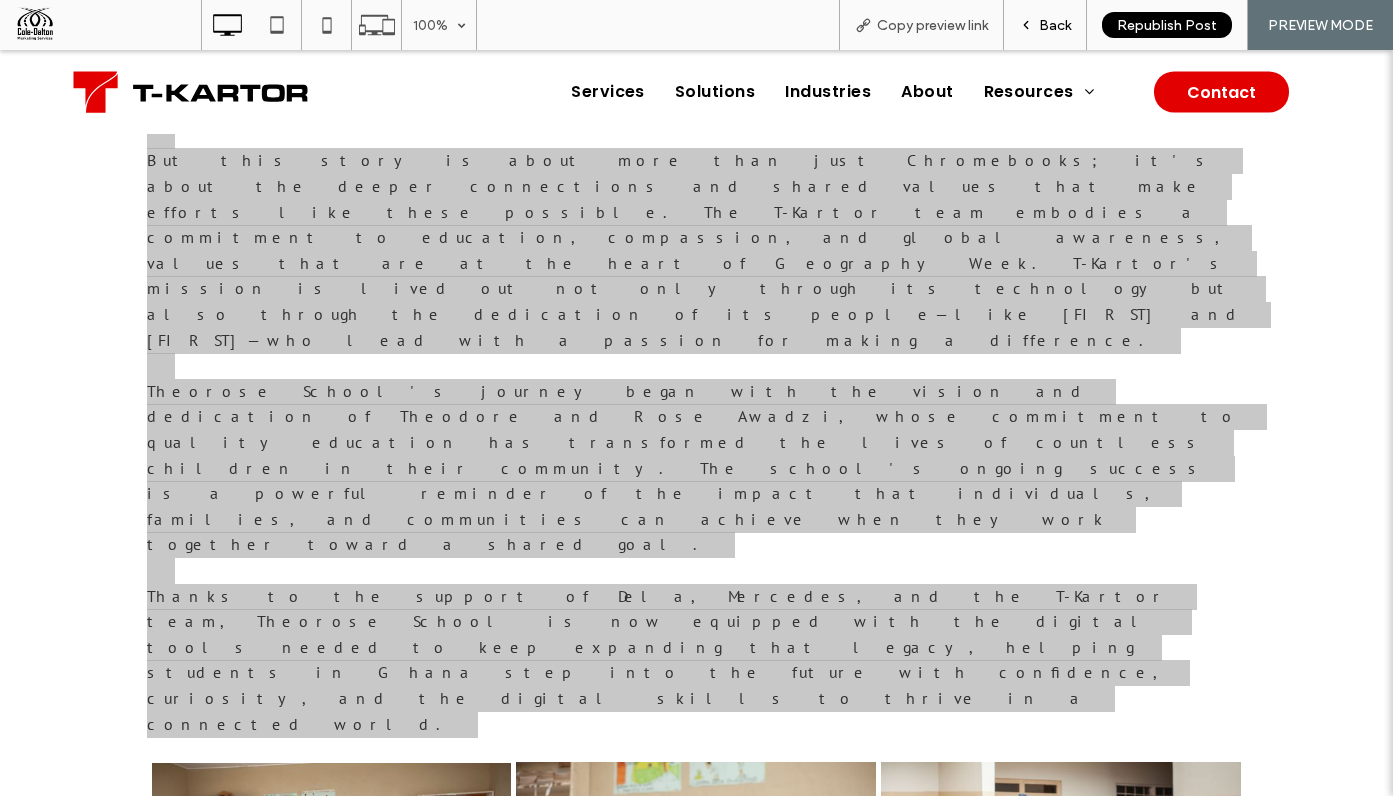 click on "Back" at bounding box center [1055, 25] 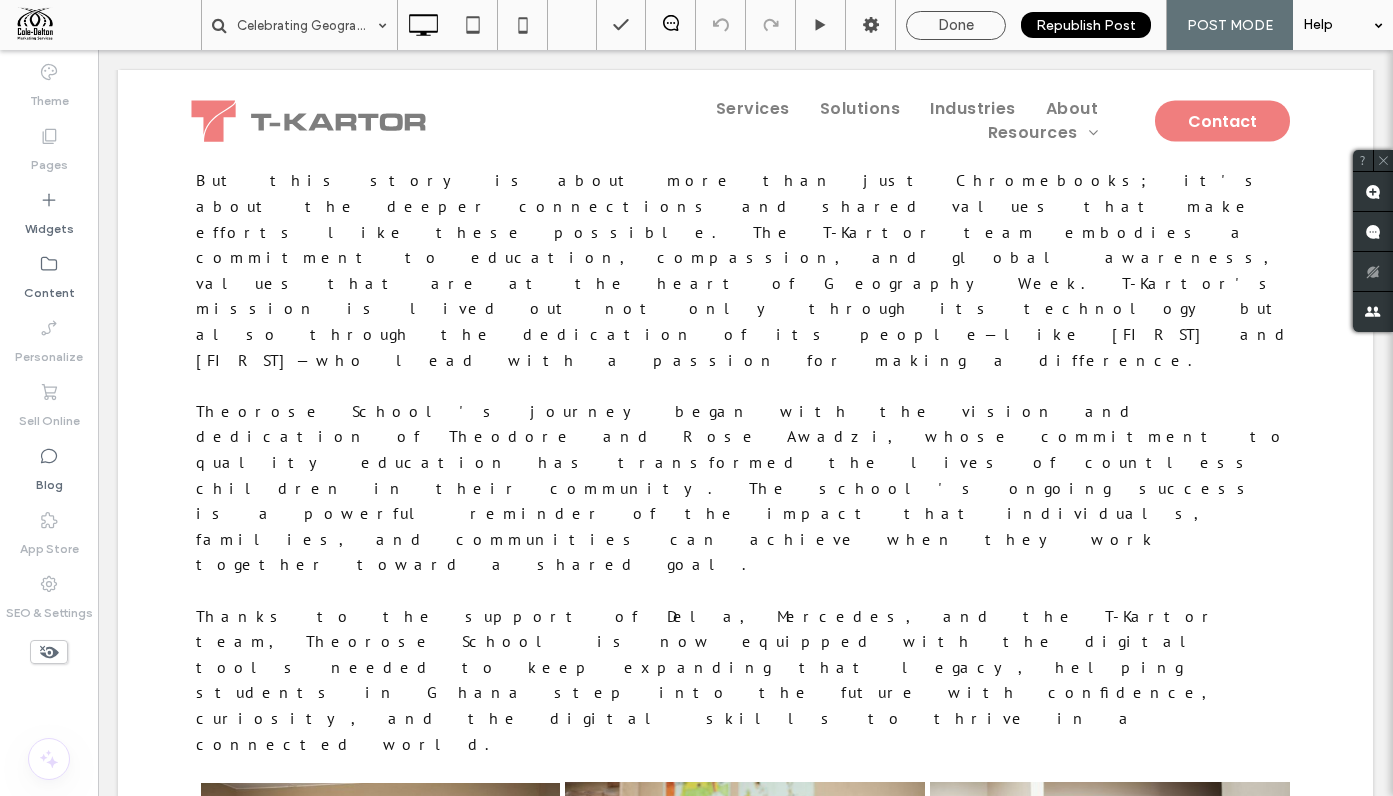 drag, startPoint x: 55, startPoint y: 461, endPoint x: 1314, endPoint y: 7, distance: 1338.3561 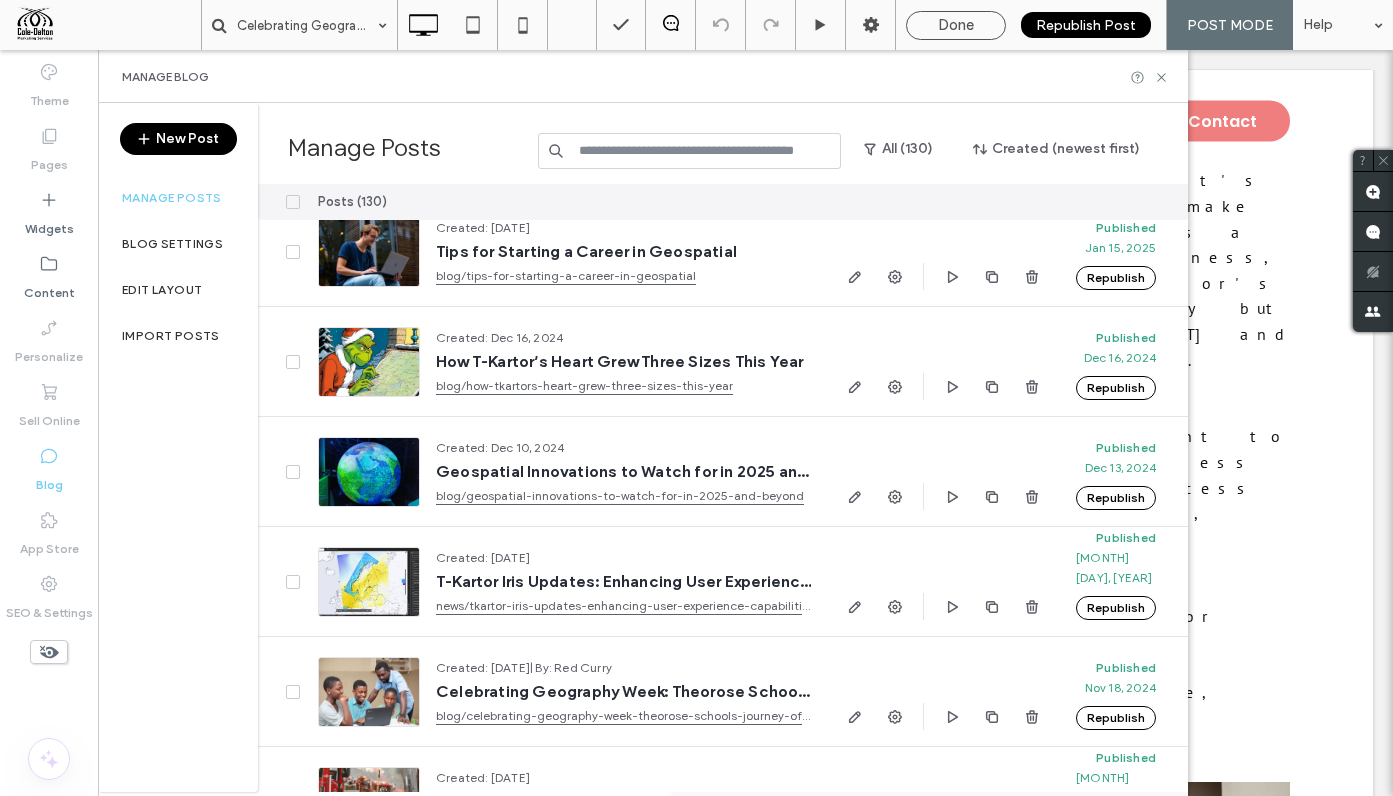scroll, scrollTop: 1091, scrollLeft: 0, axis: vertical 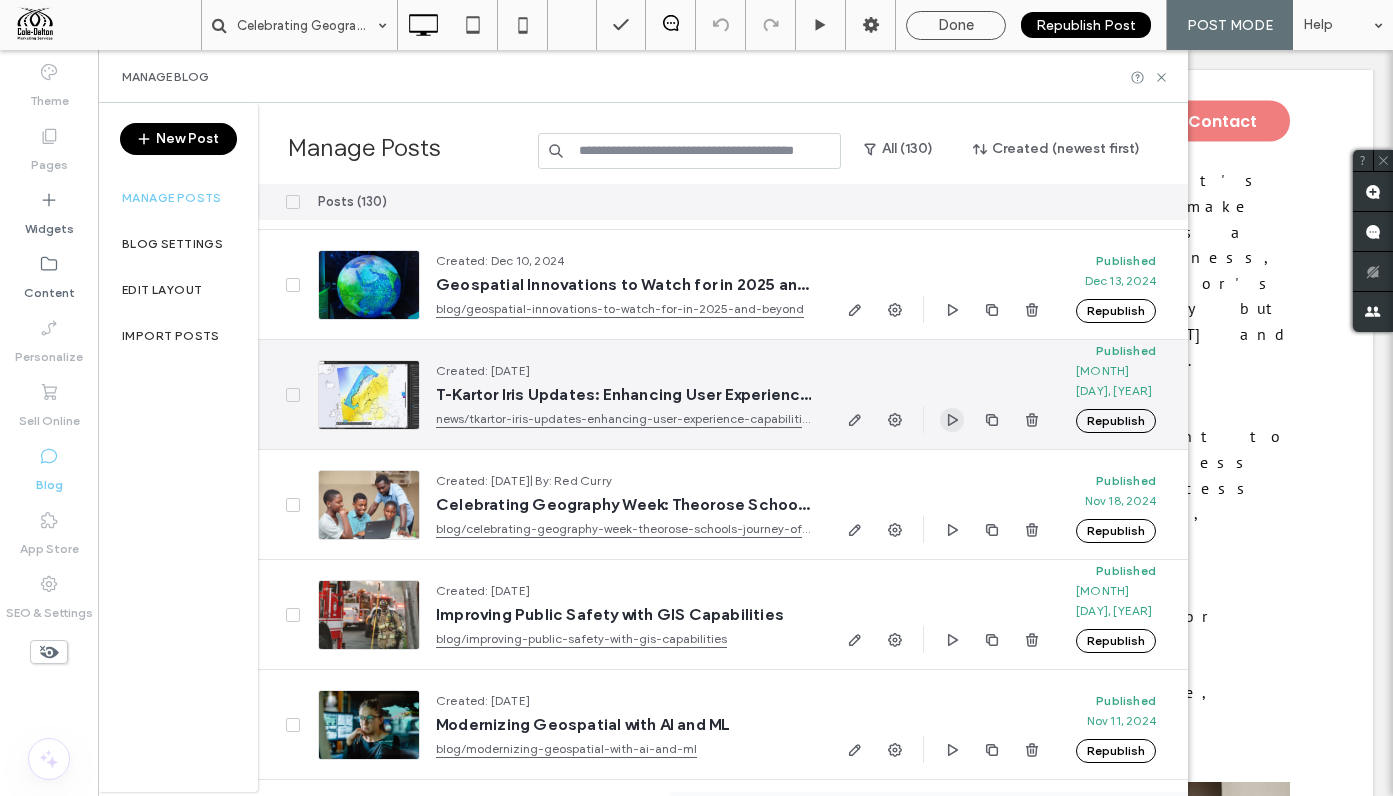 click 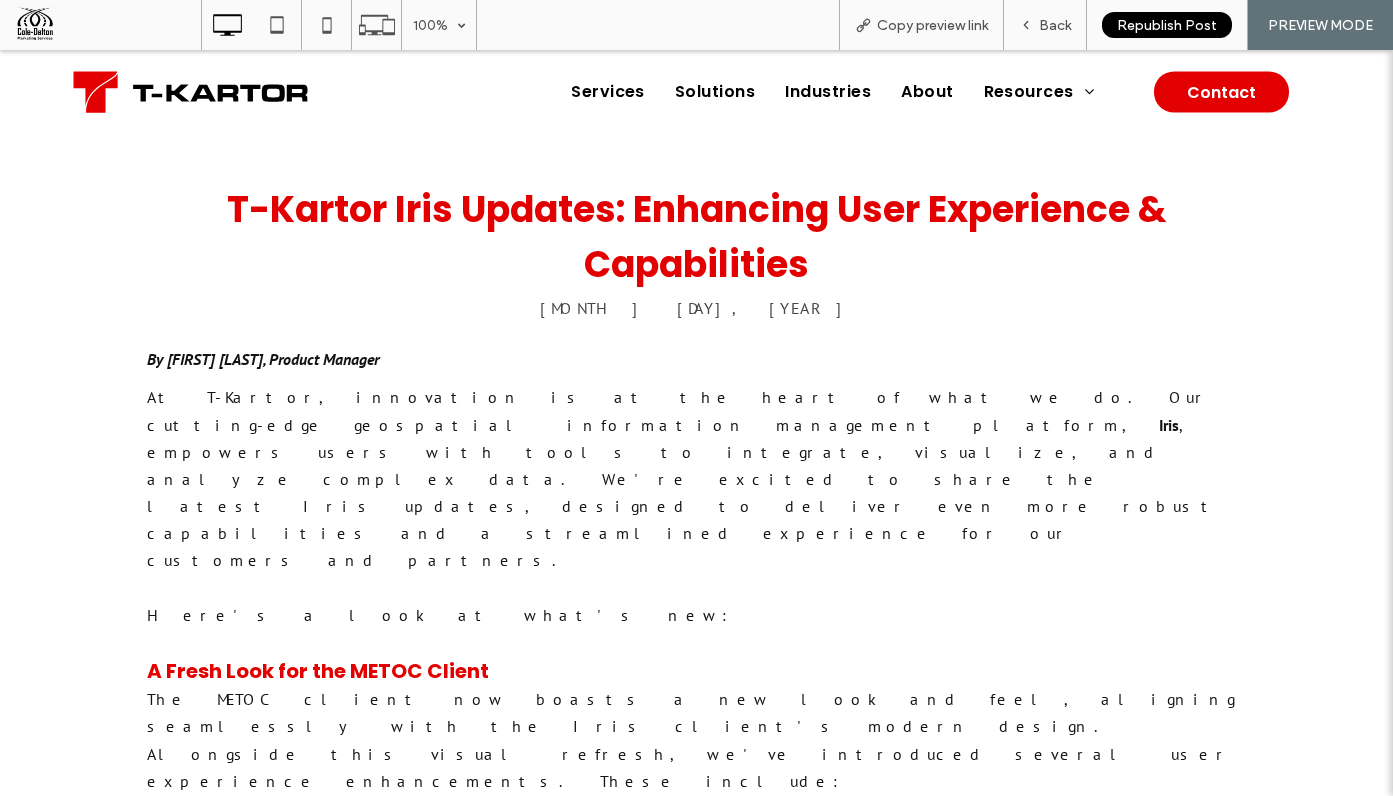scroll, scrollTop: 1011, scrollLeft: 0, axis: vertical 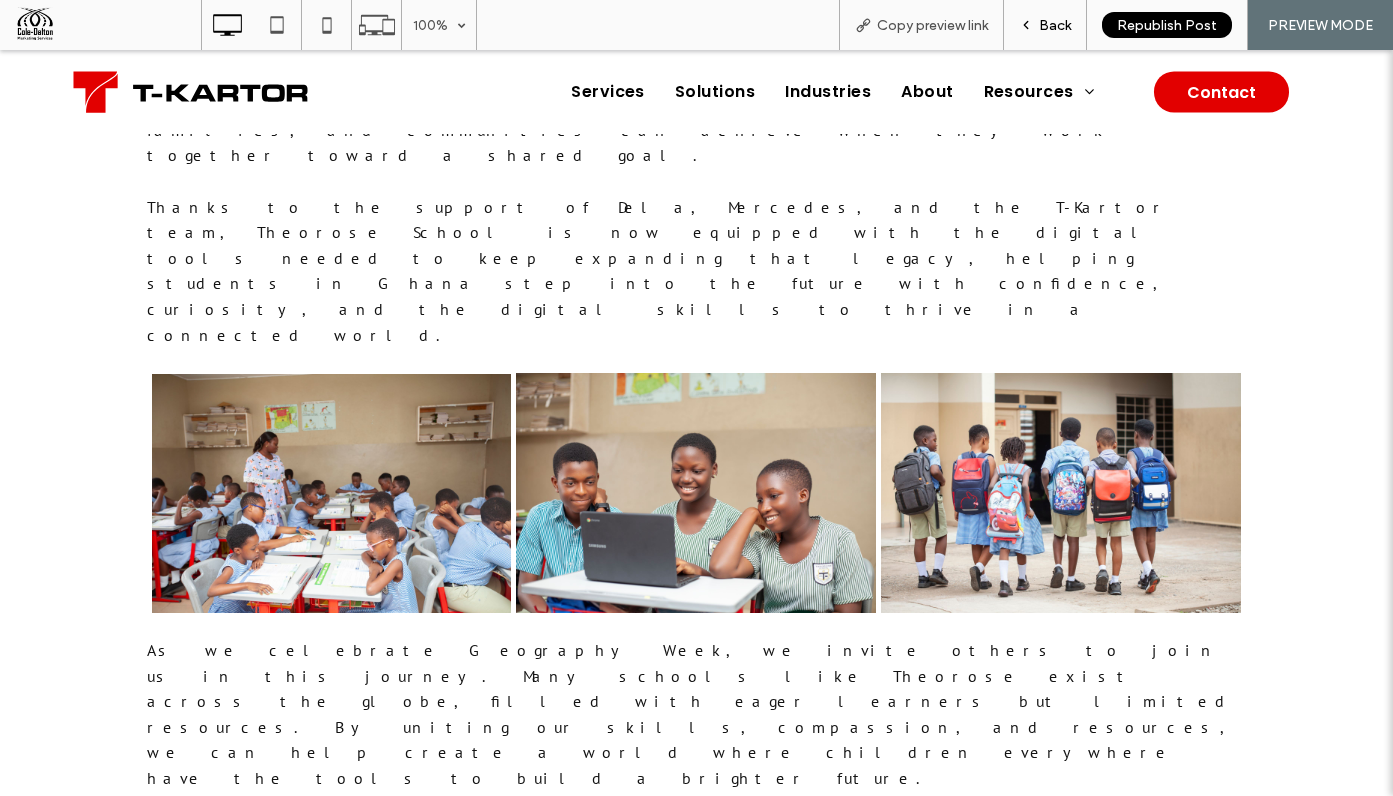 click on "Back" at bounding box center [1055, 25] 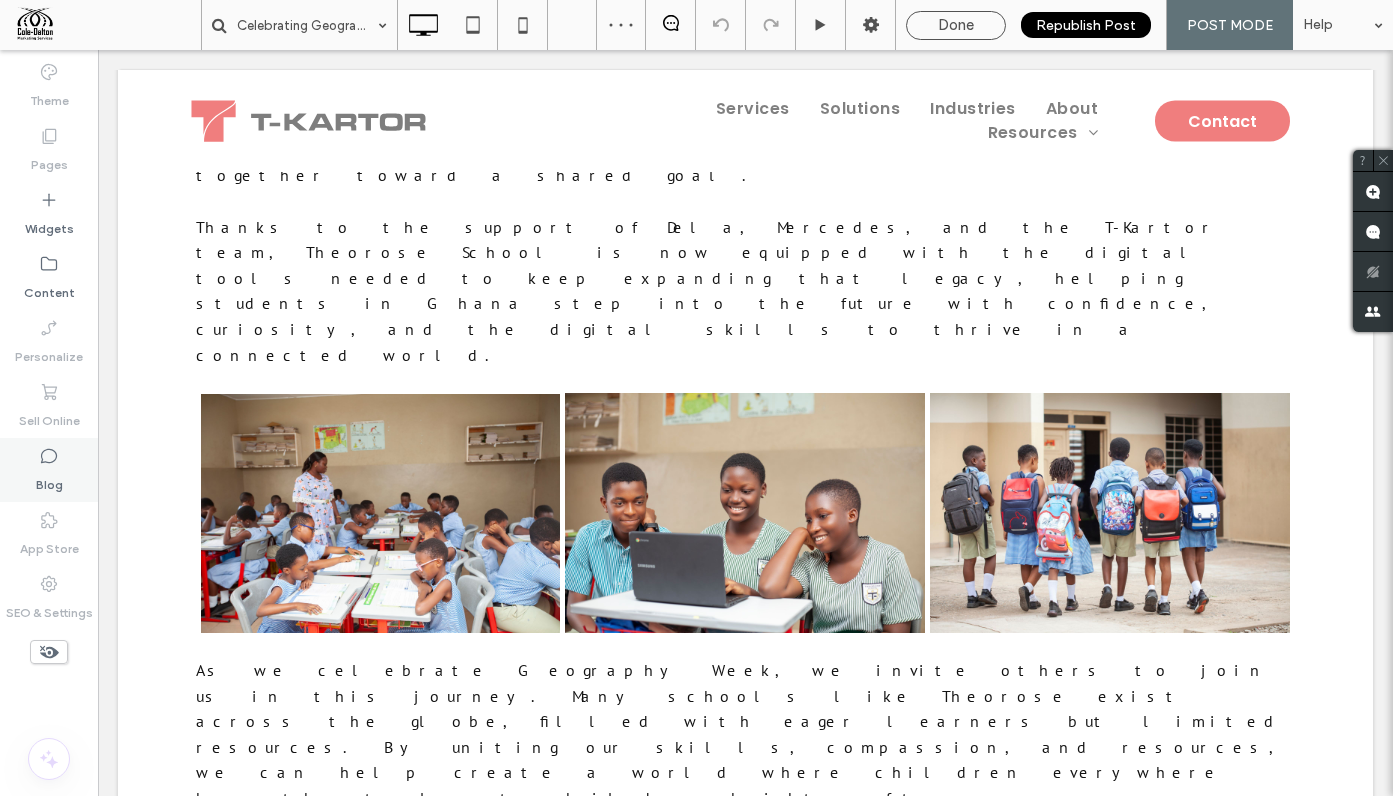 drag, startPoint x: 53, startPoint y: 489, endPoint x: 1242, endPoint y: 158, distance: 1234.2131 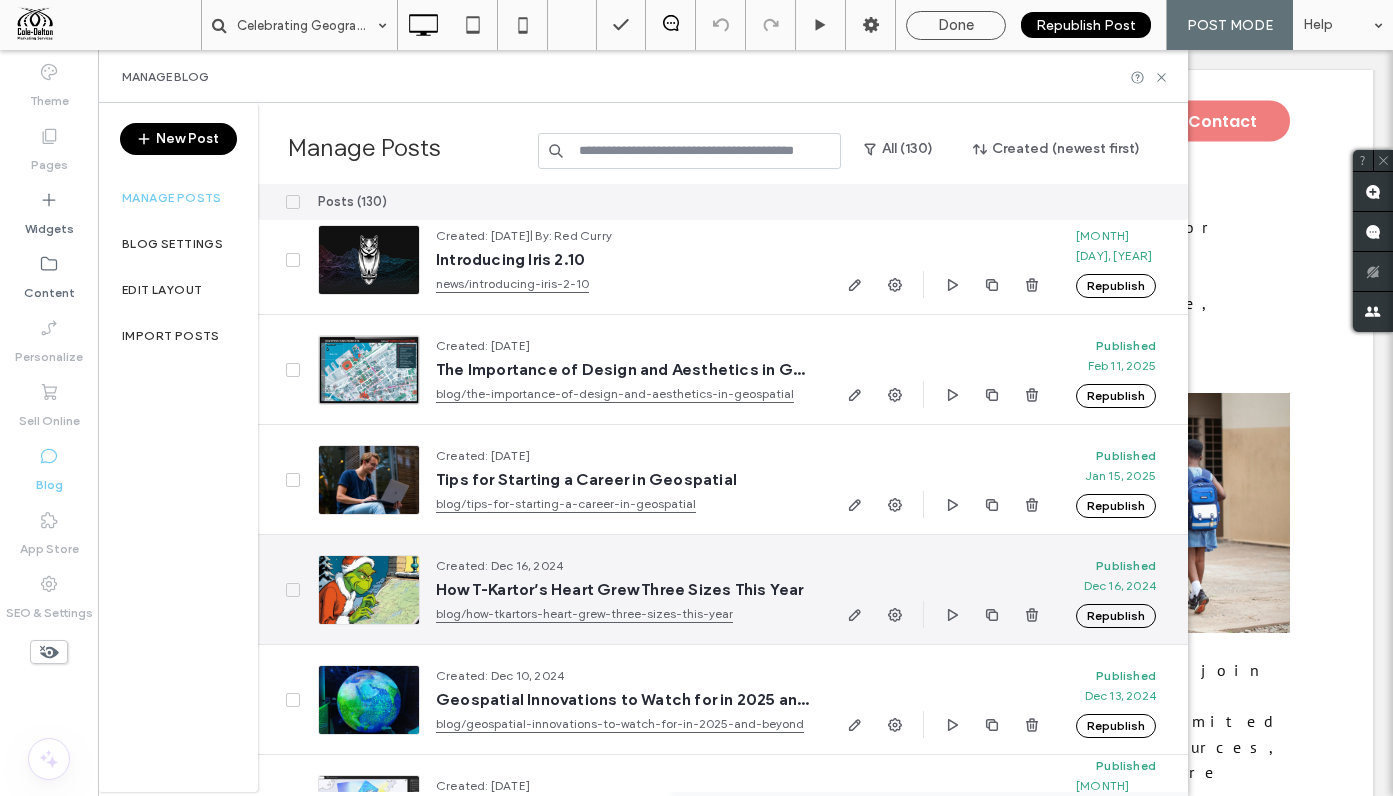 scroll, scrollTop: 672, scrollLeft: 0, axis: vertical 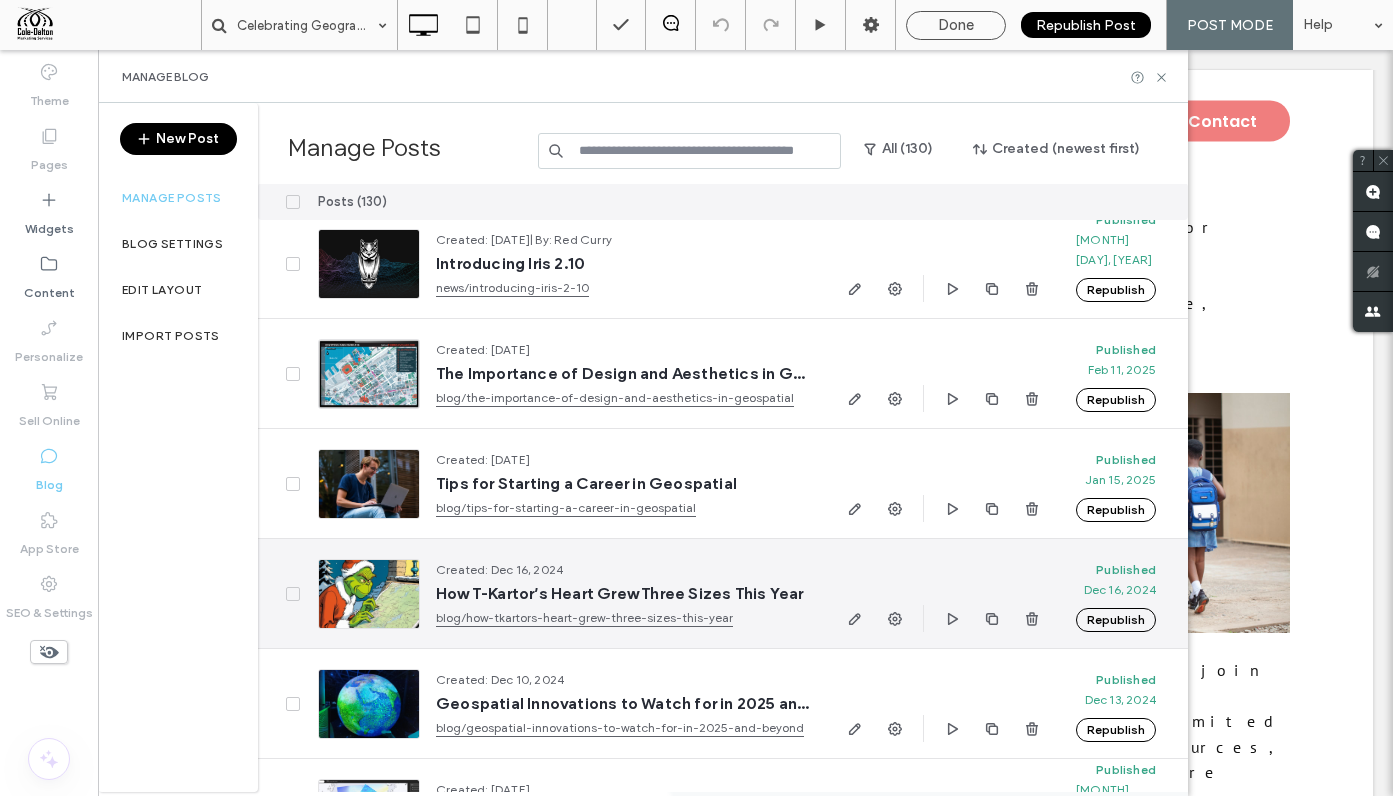 click 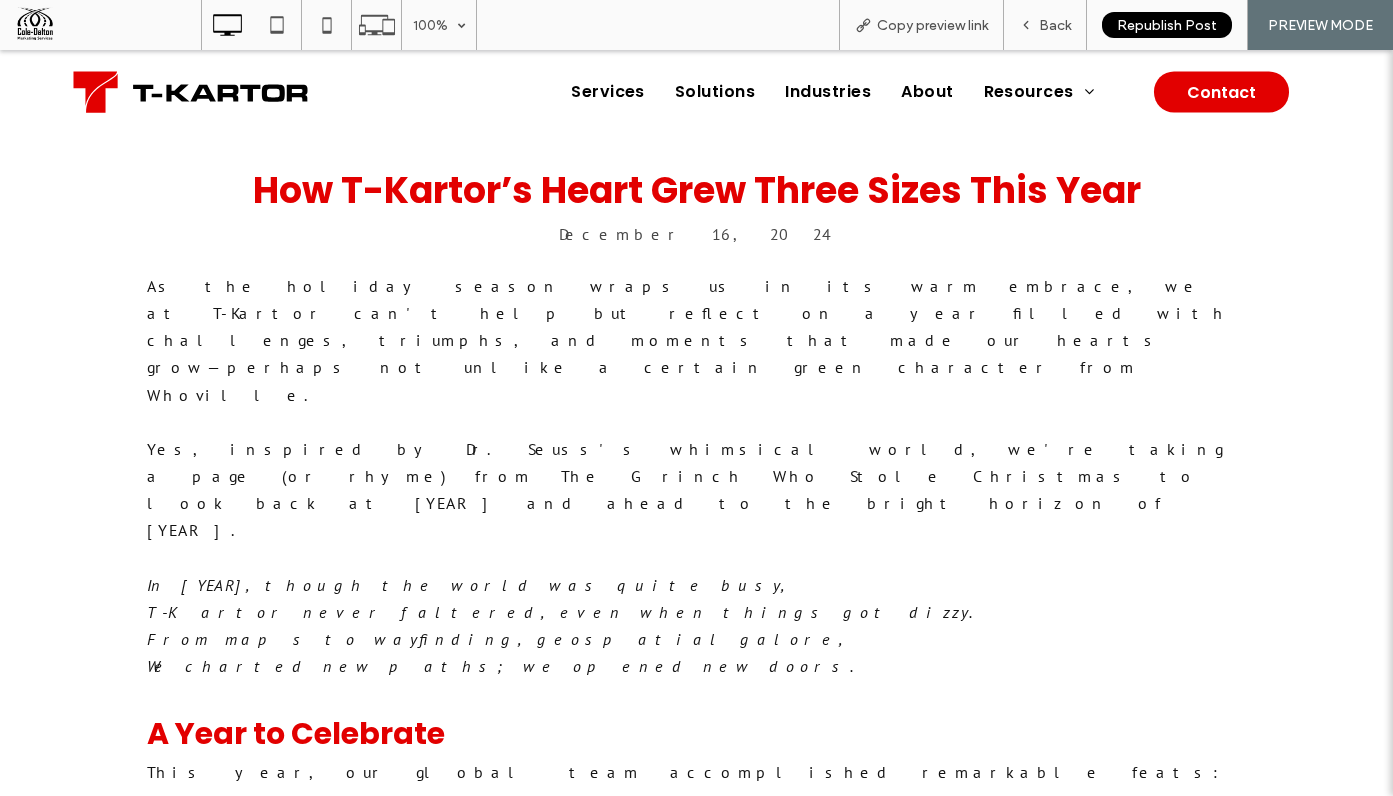 scroll, scrollTop: 1028, scrollLeft: 0, axis: vertical 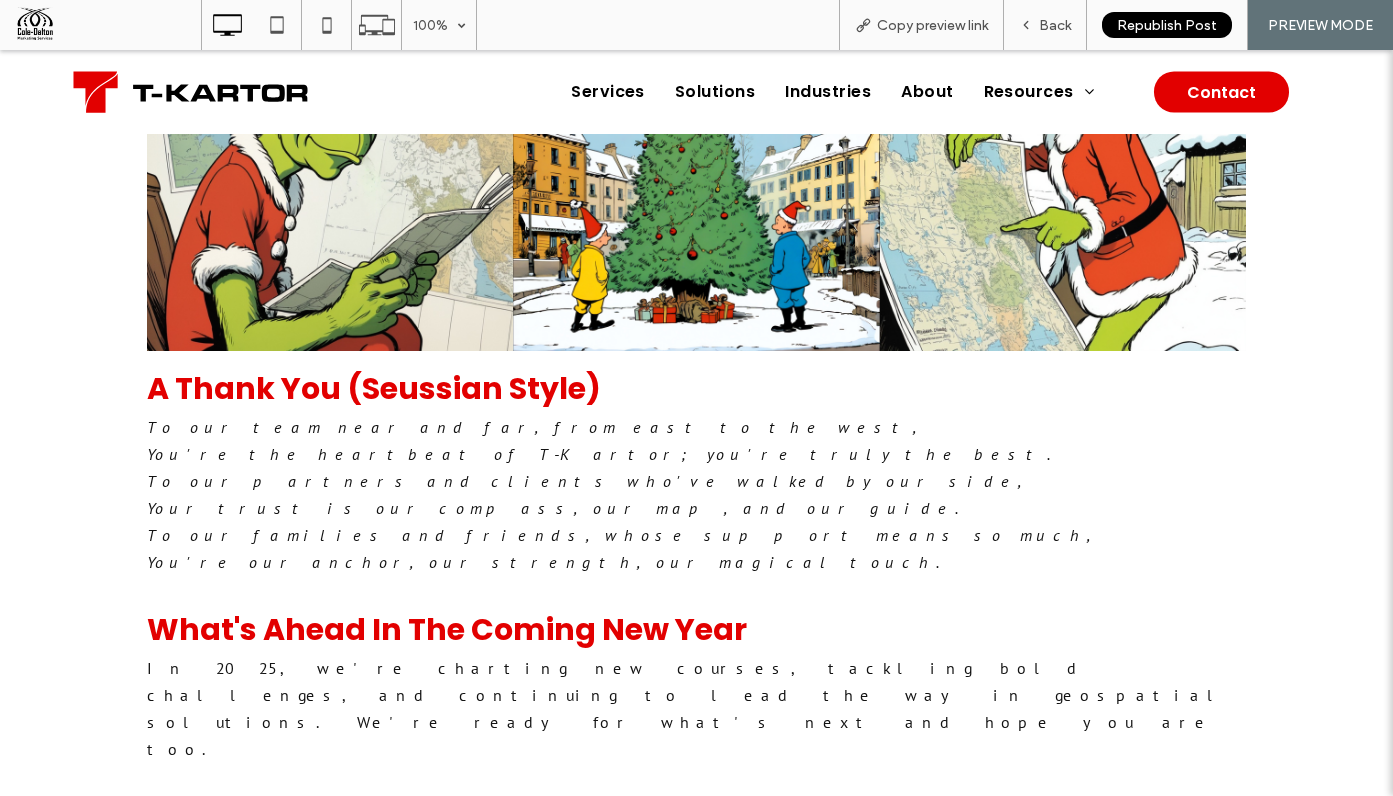click on "﻿ Wishing you all a joyful holiday season and a prosperous New Year!" at bounding box center (600, 926) 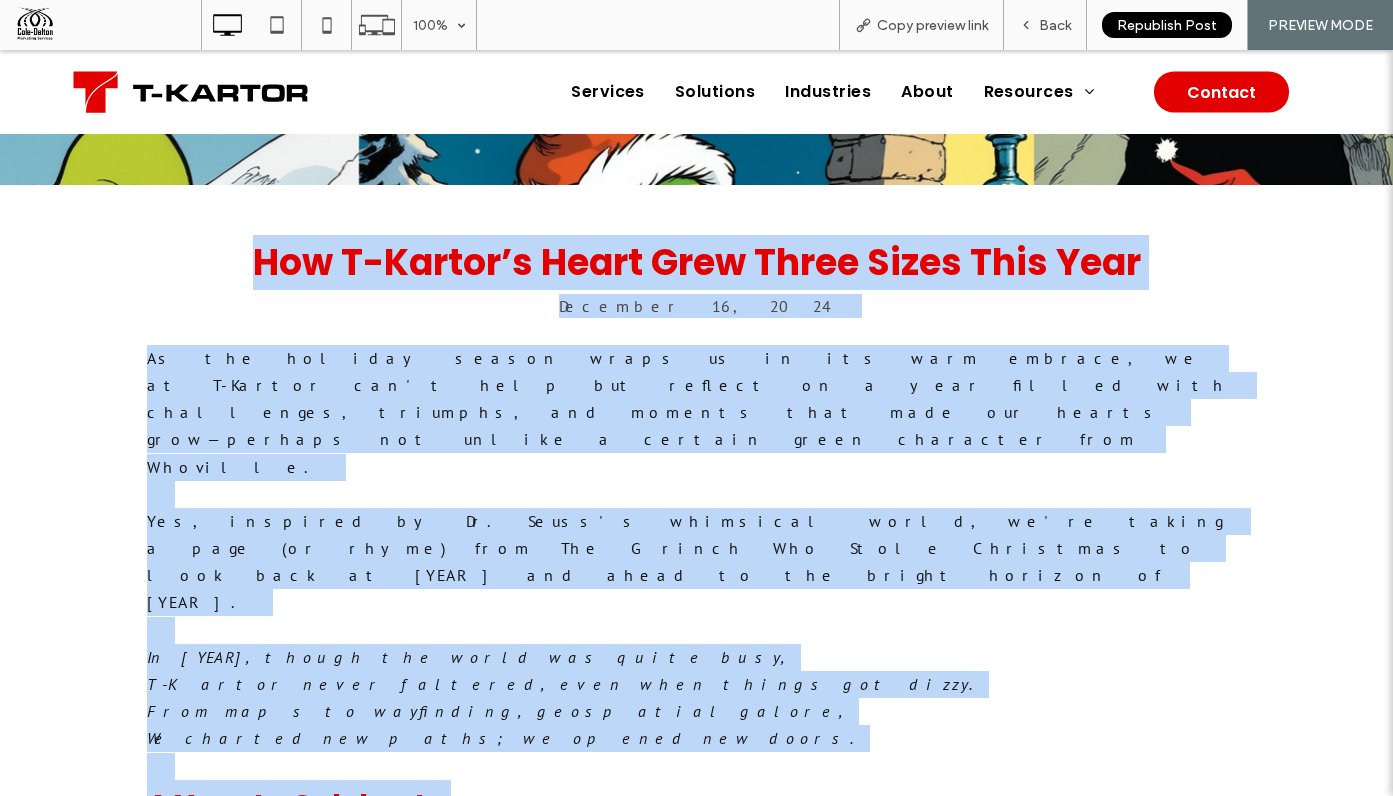 scroll, scrollTop: 956, scrollLeft: 0, axis: vertical 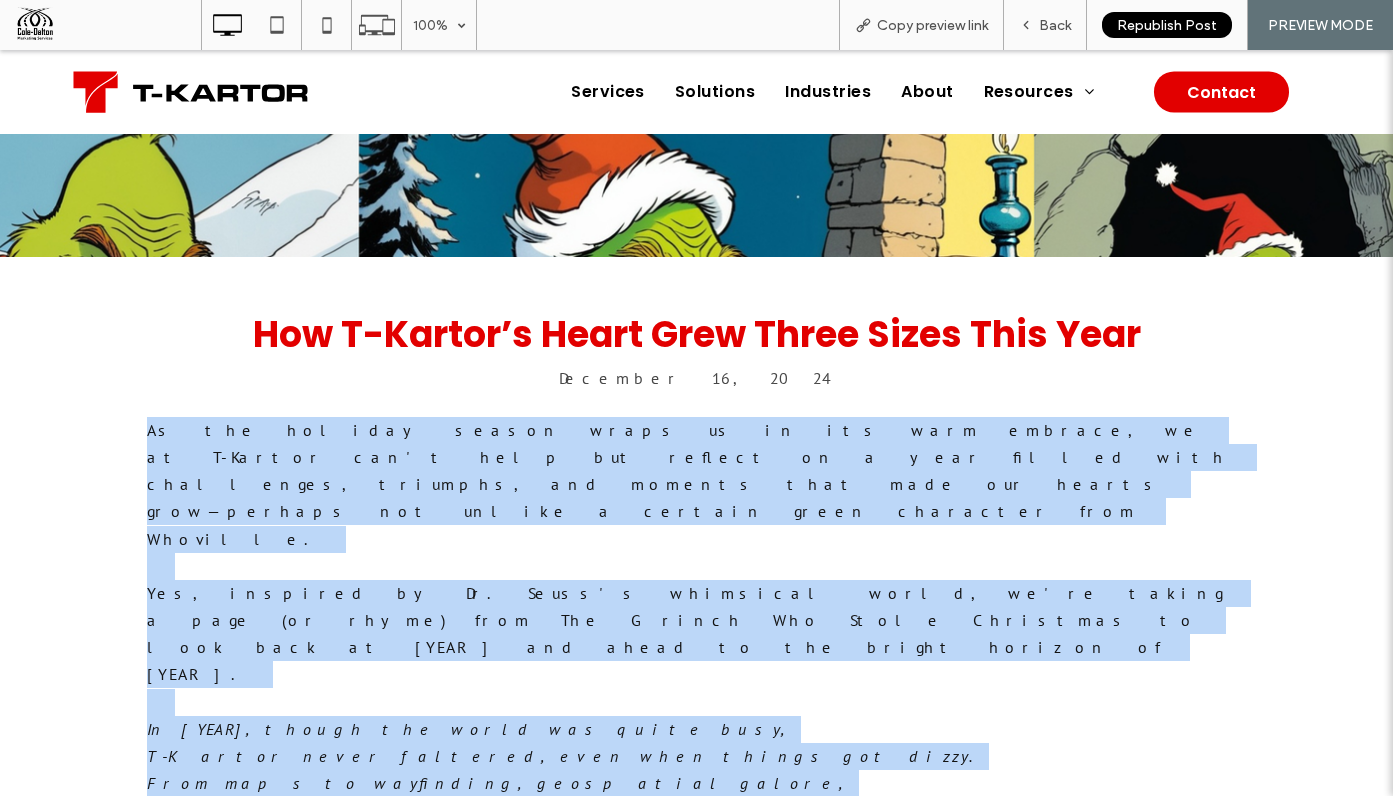 drag, startPoint x: 382, startPoint y: 496, endPoint x: 137, endPoint y: 426, distance: 254.80385 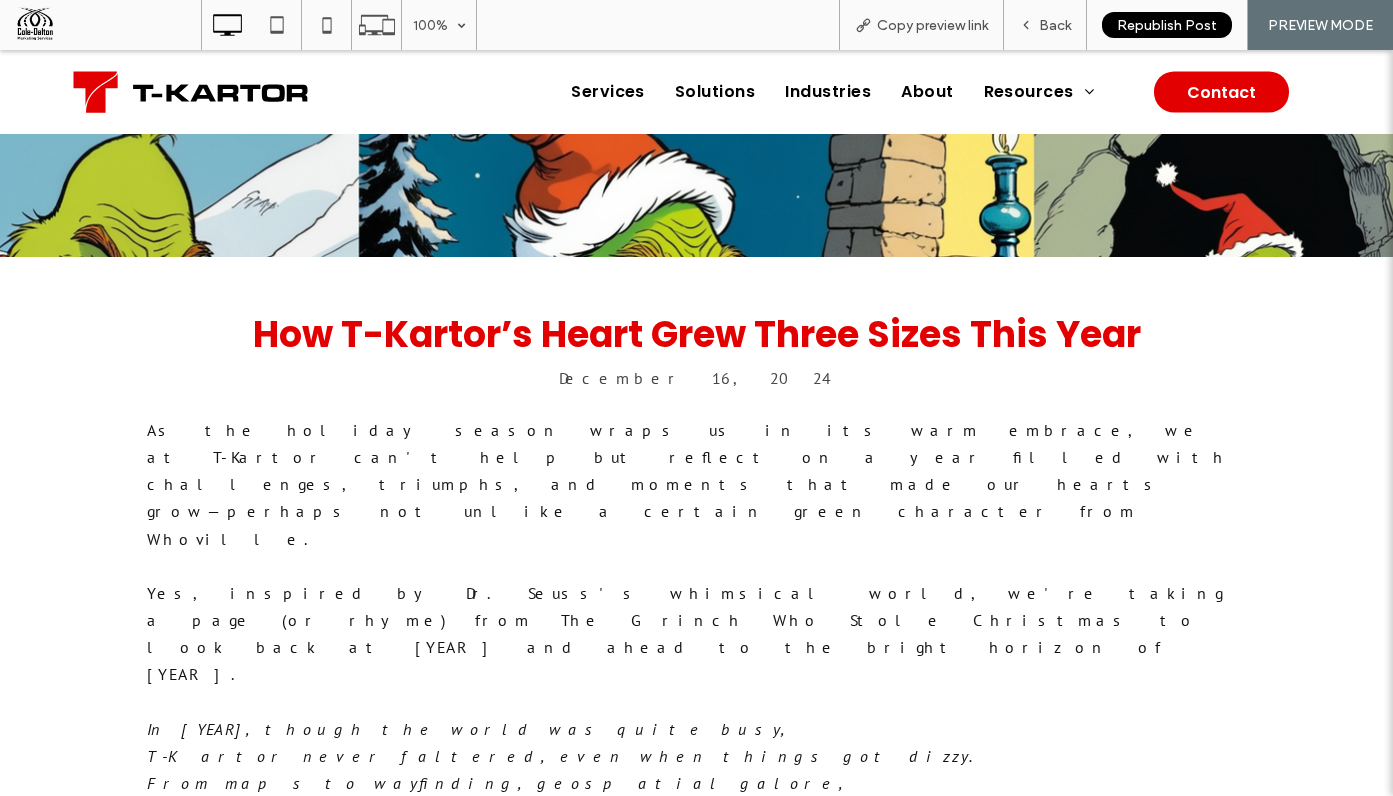 click at bounding box center [697, 566] 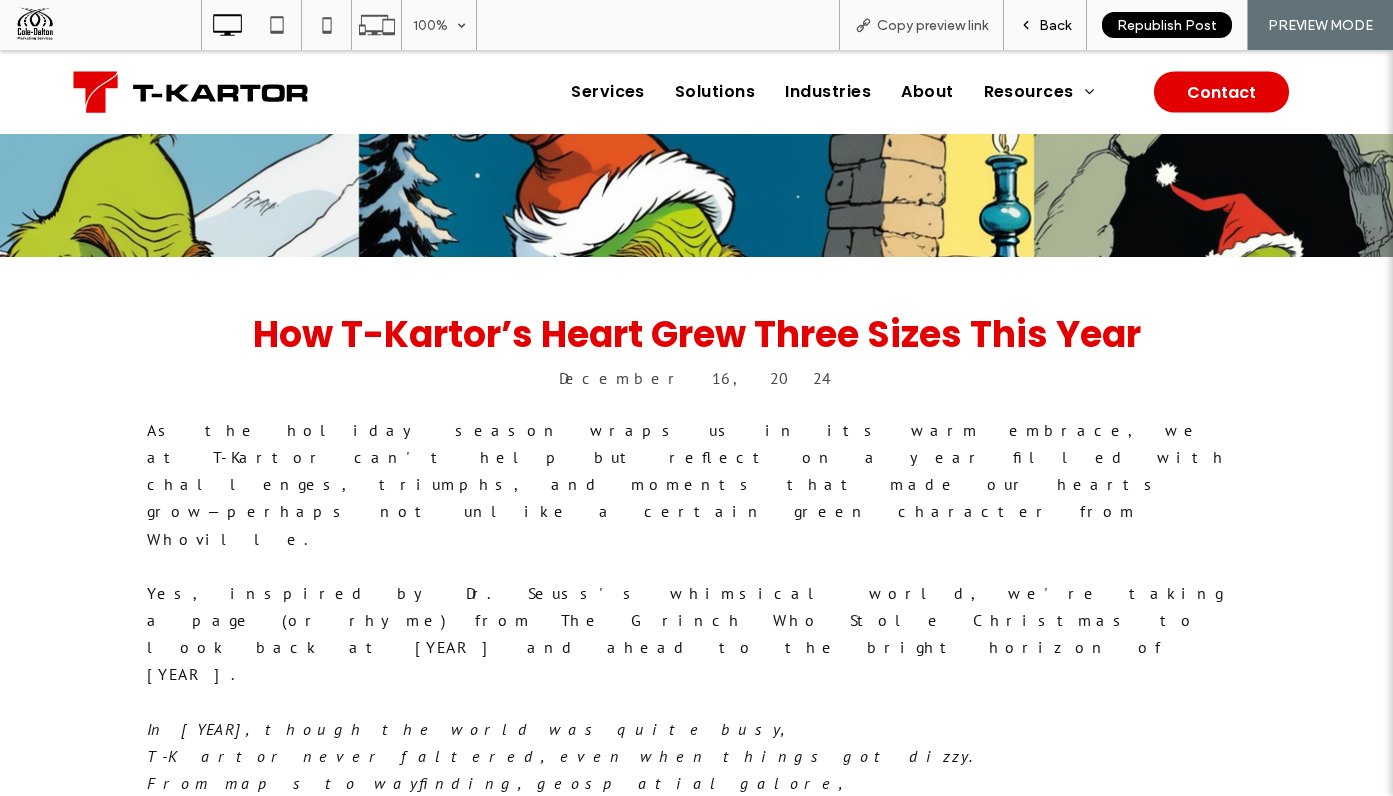 click on "Back" at bounding box center (1055, 25) 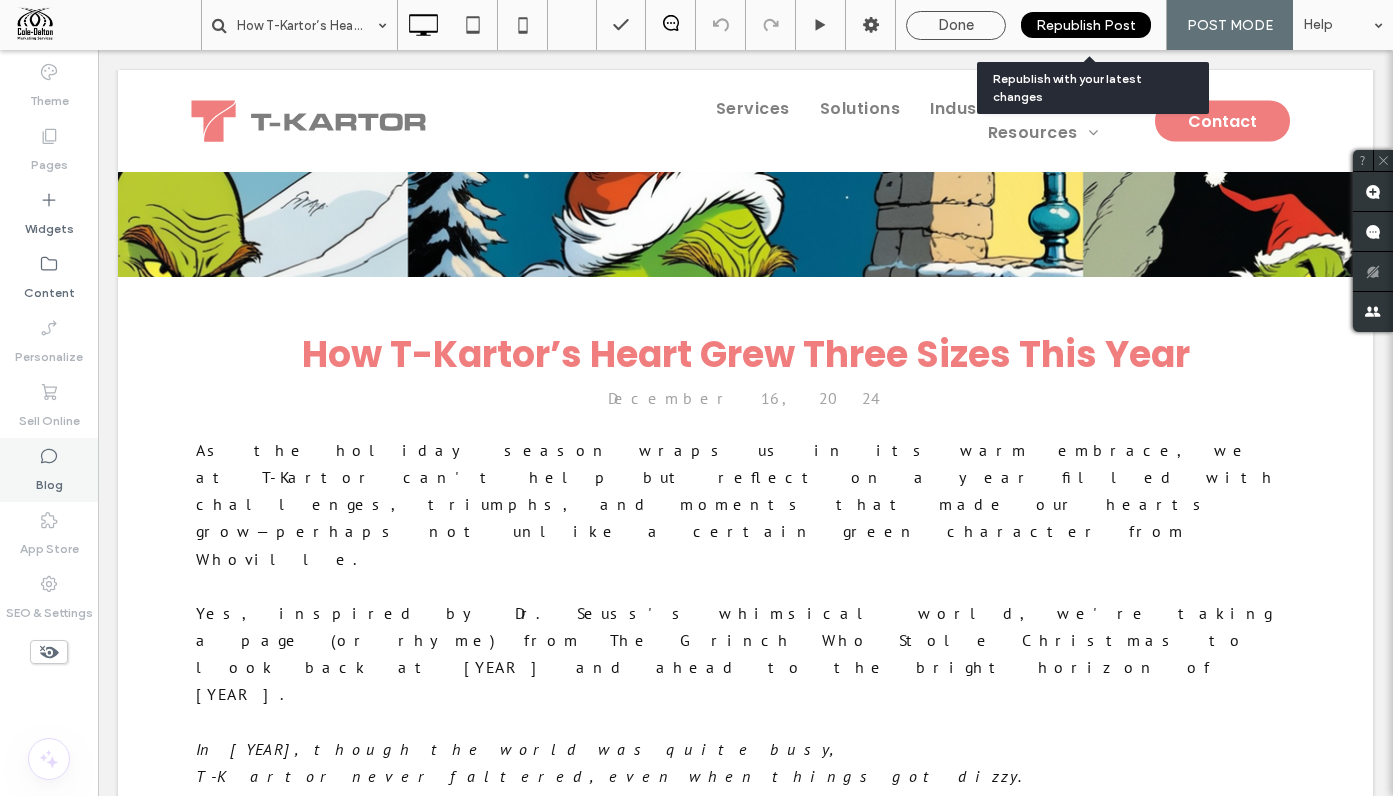 click on "Blog" at bounding box center [49, 470] 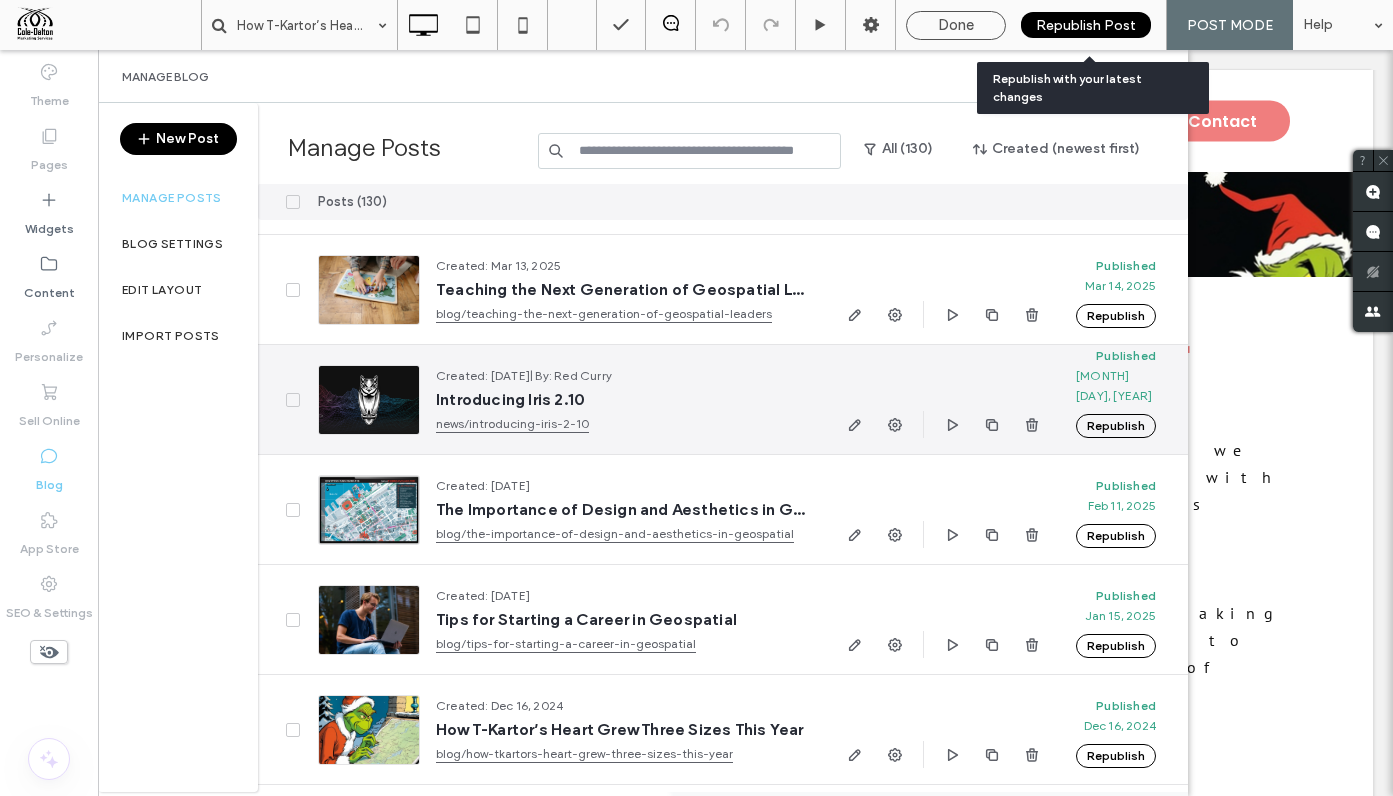 scroll, scrollTop: 453, scrollLeft: 0, axis: vertical 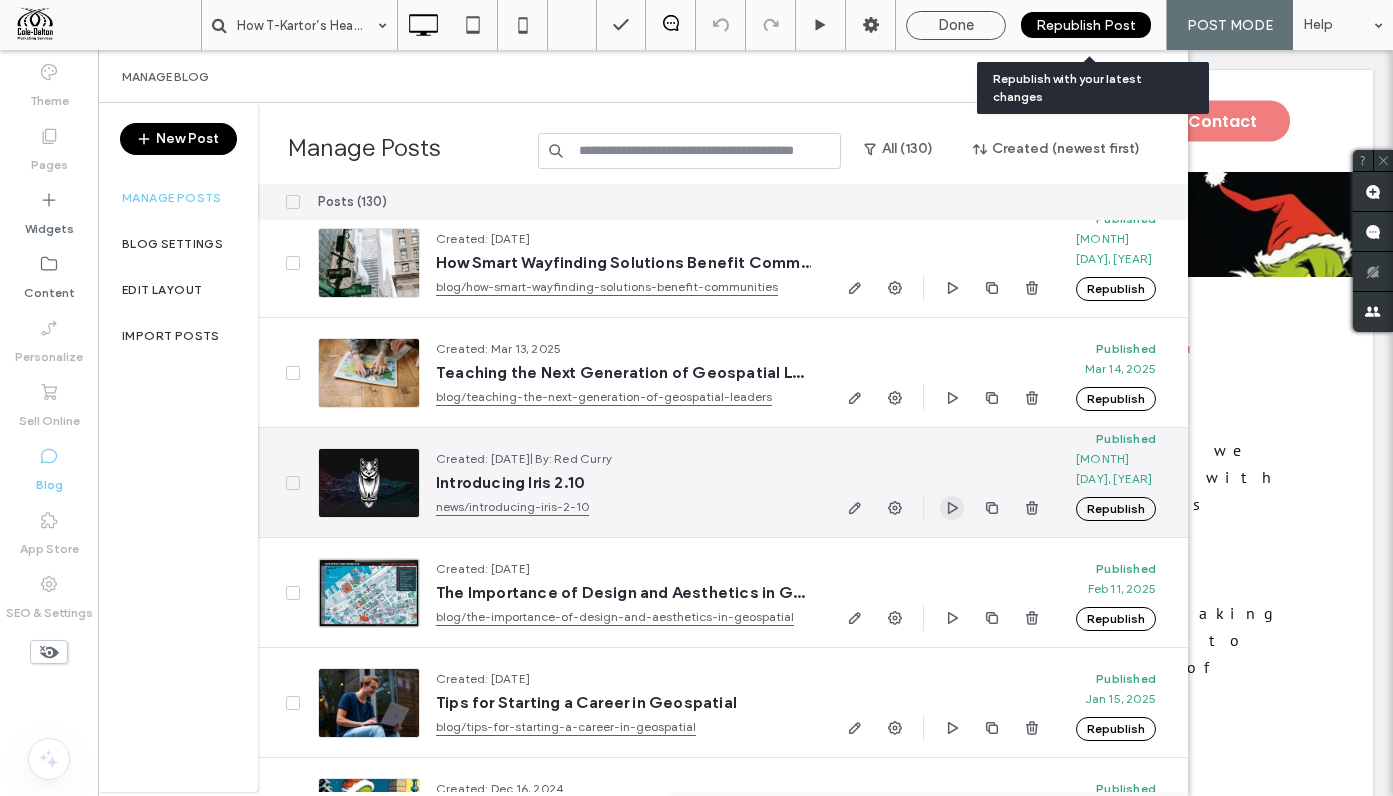 click 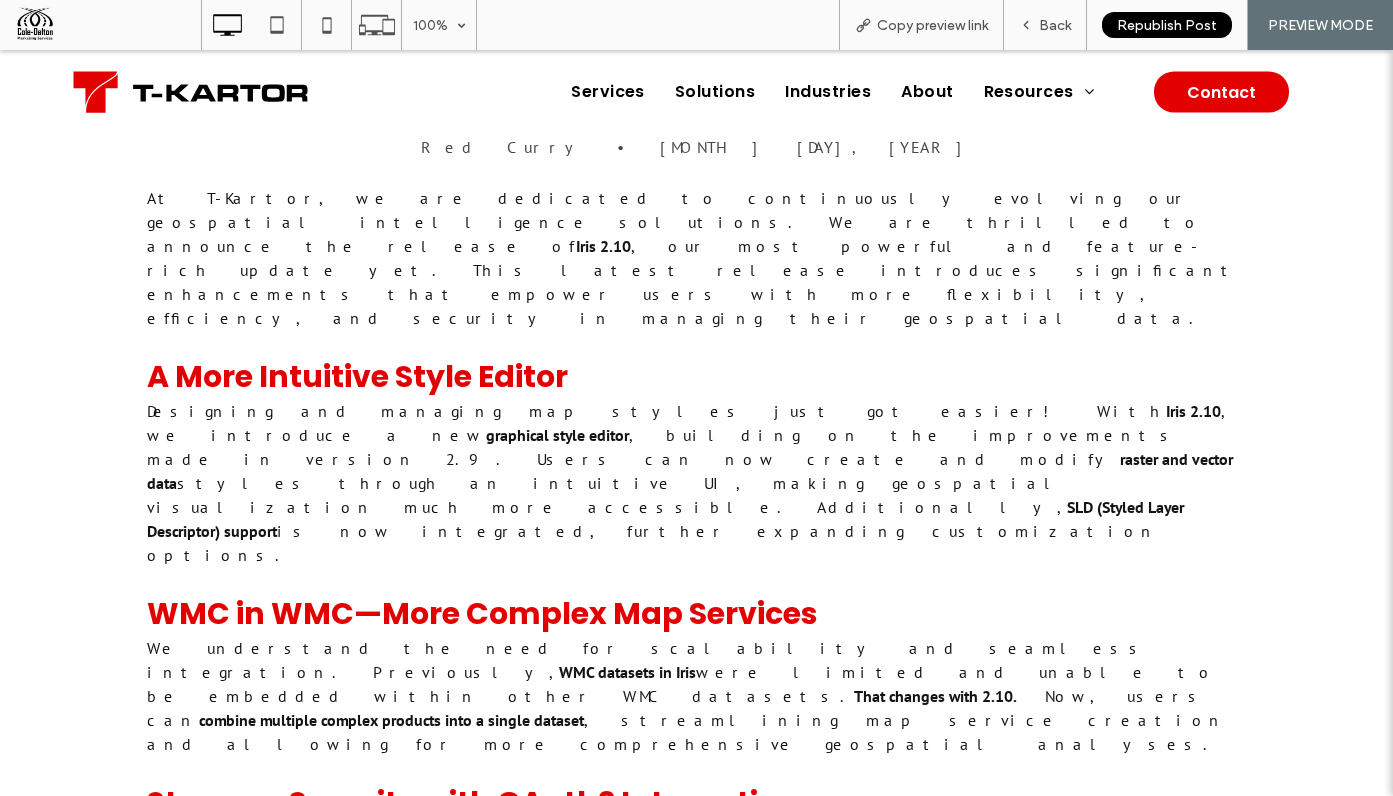 scroll, scrollTop: 1179, scrollLeft: 0, axis: vertical 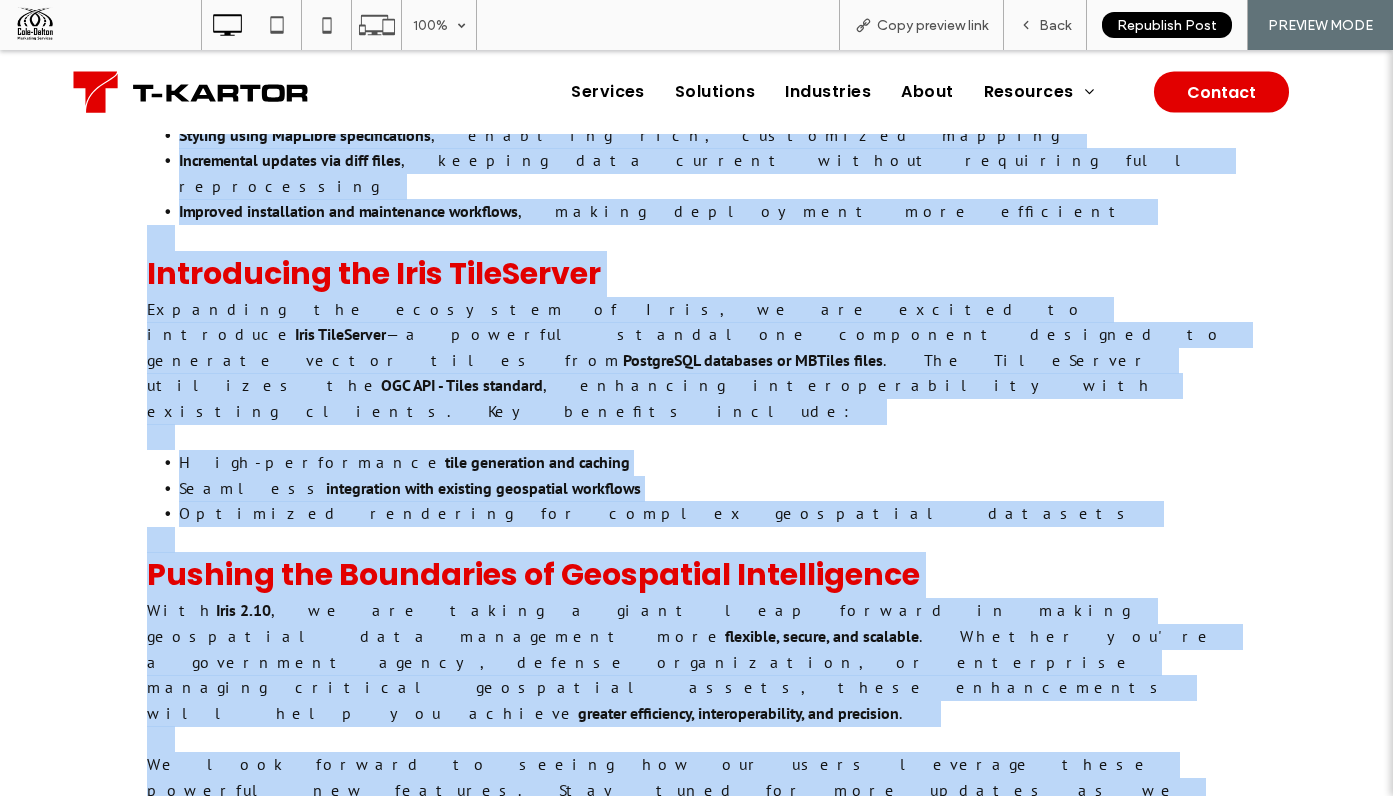 drag, startPoint x: 148, startPoint y: 224, endPoint x: 740, endPoint y: 218, distance: 592.0304 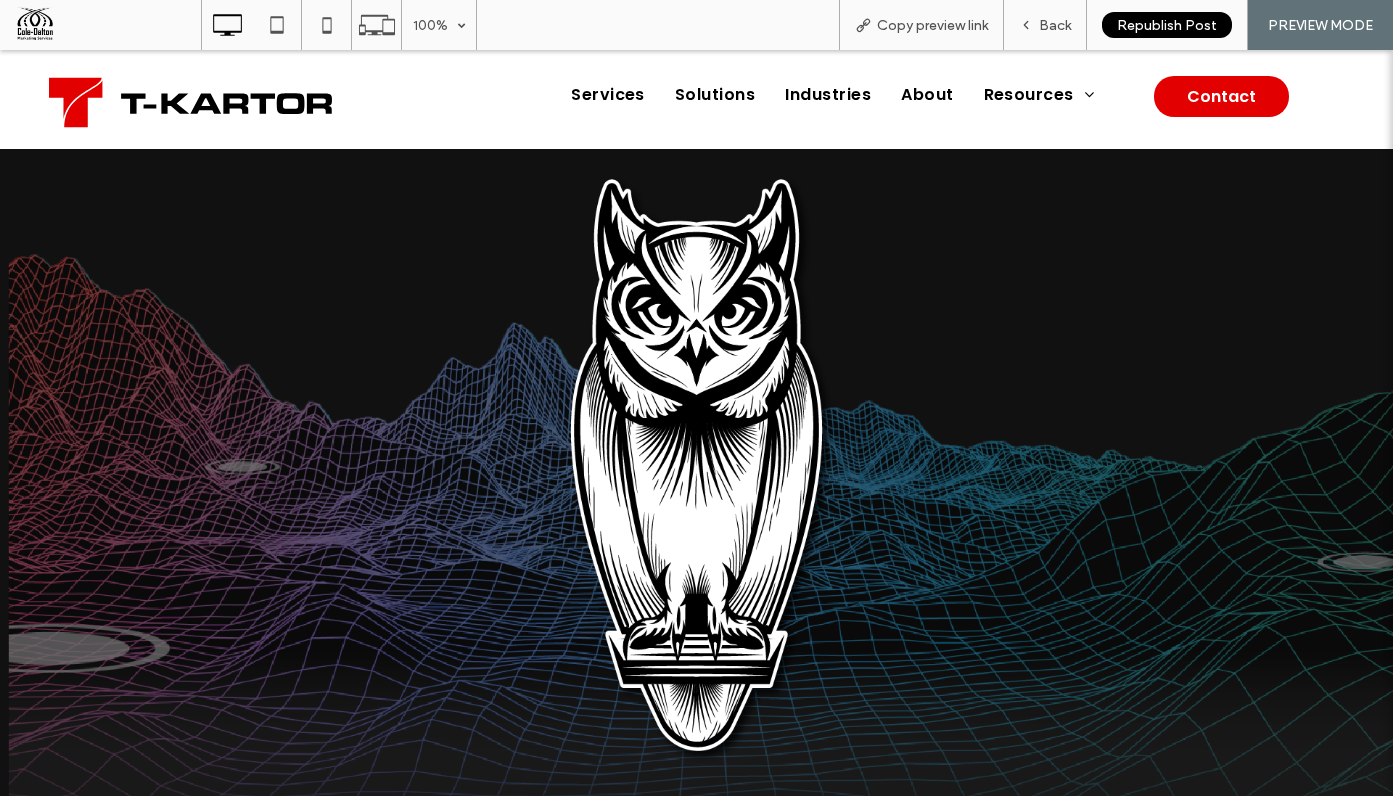 scroll, scrollTop: 686, scrollLeft: 0, axis: vertical 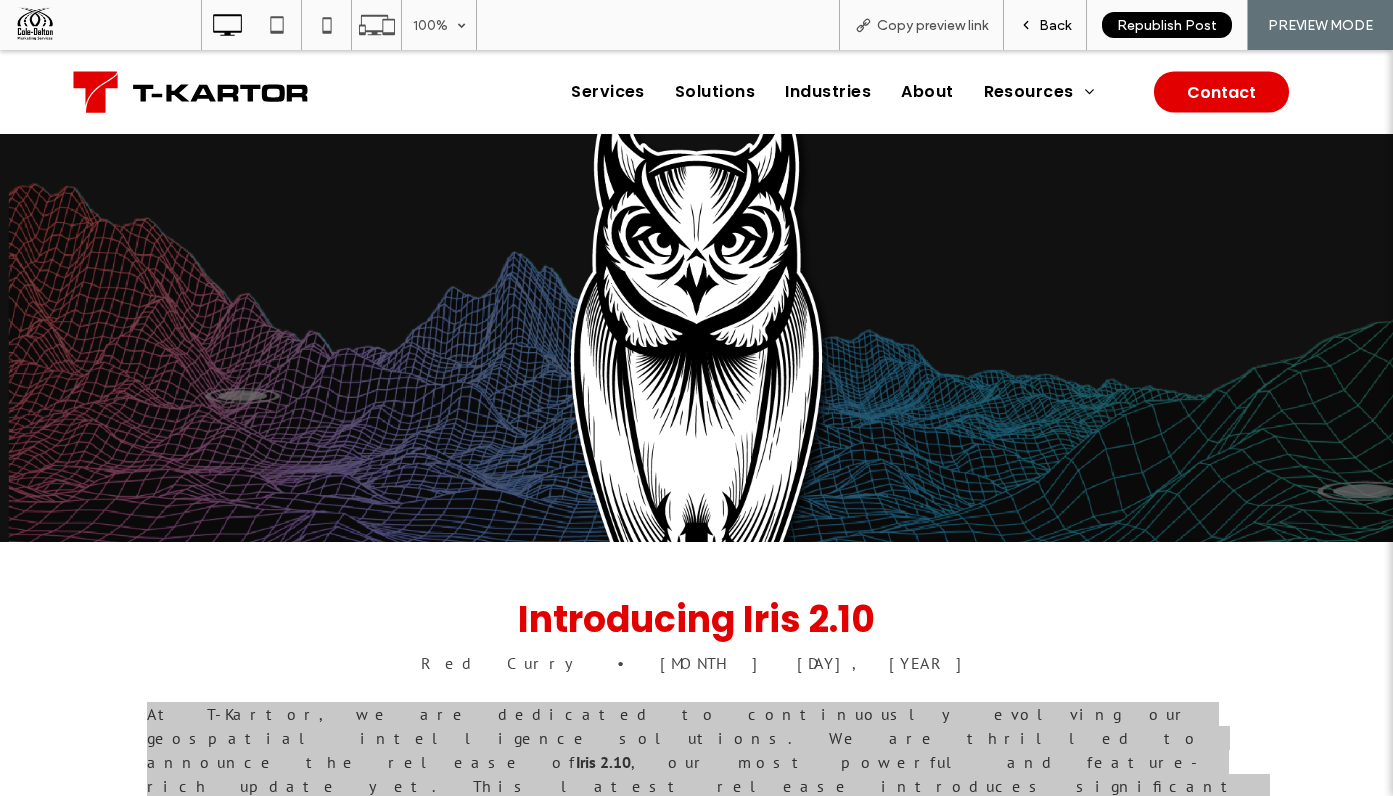 click on "Back" at bounding box center (1055, 25) 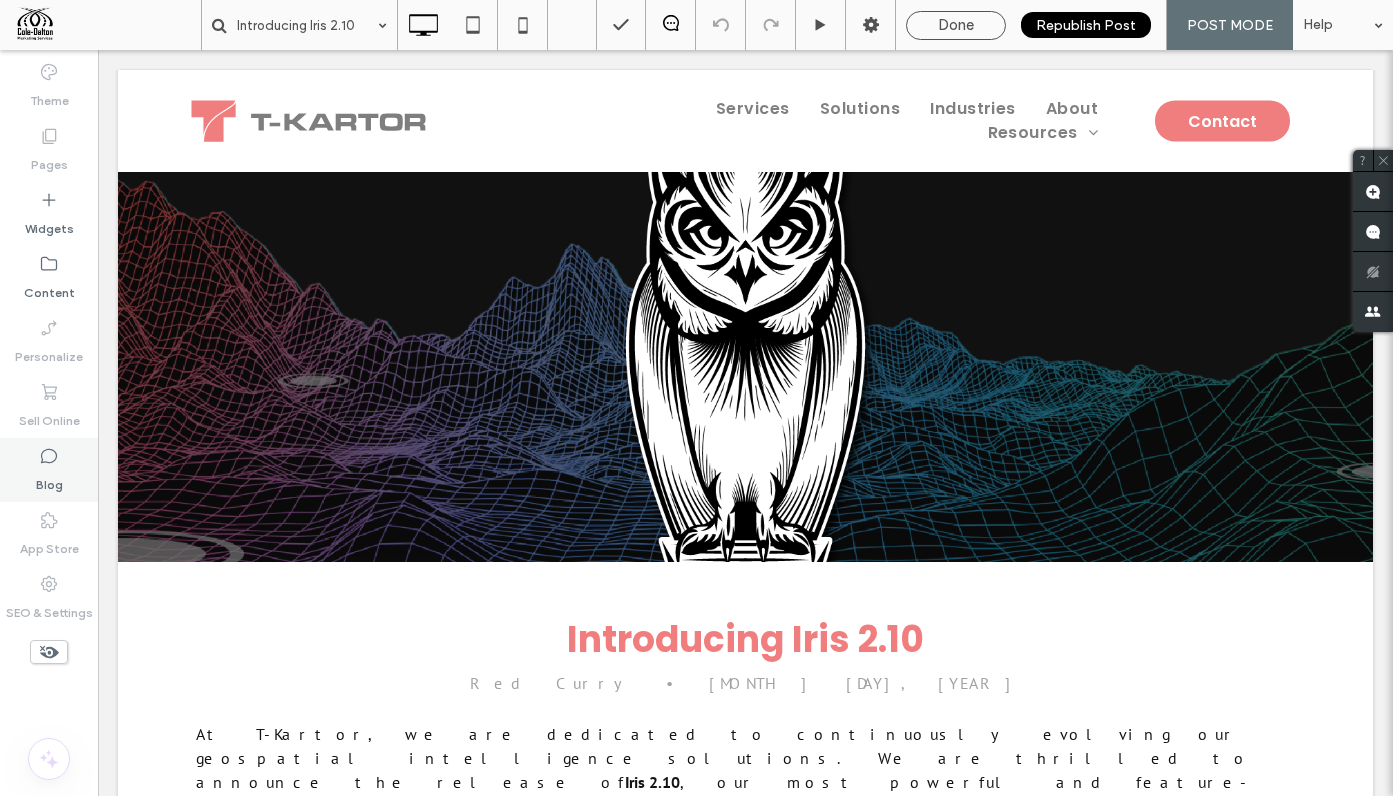 click 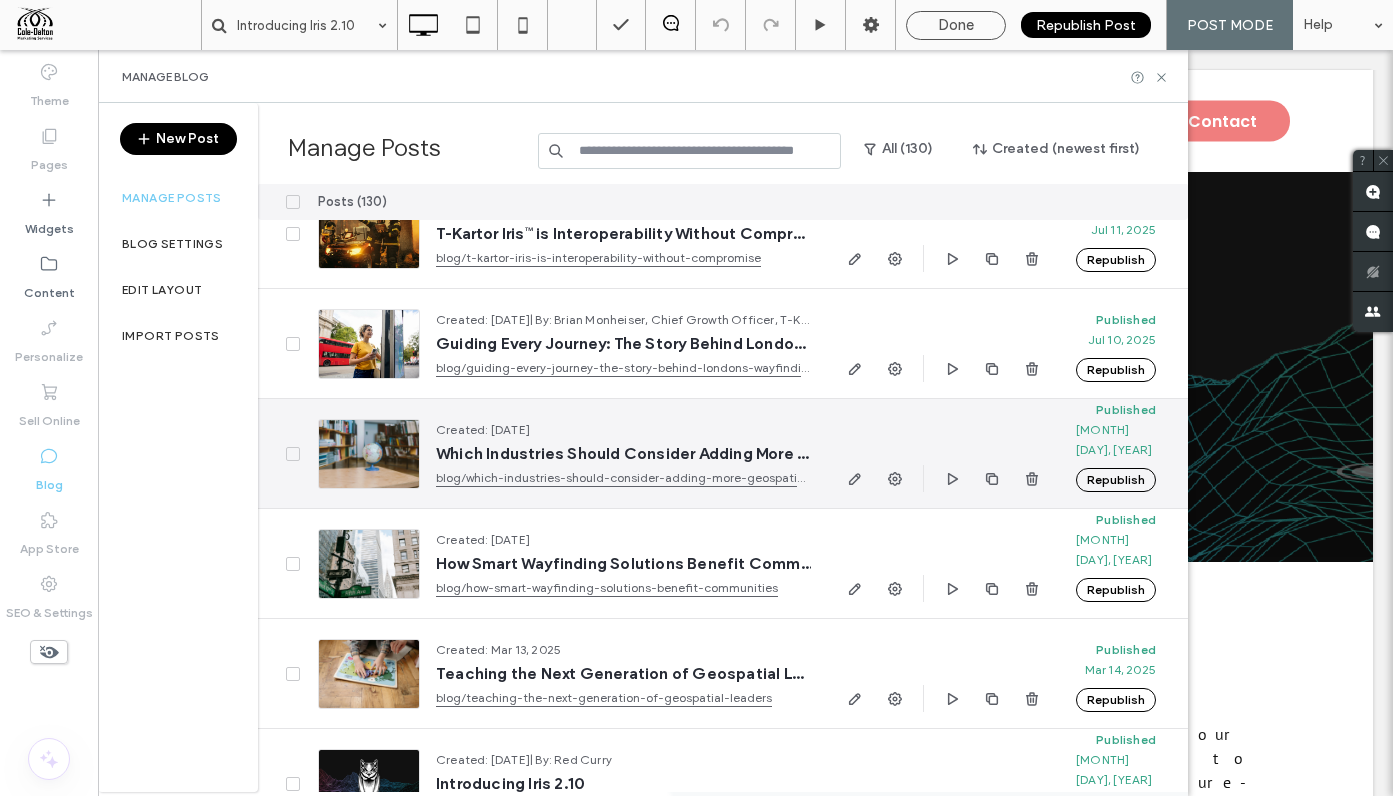 scroll, scrollTop: 130, scrollLeft: 0, axis: vertical 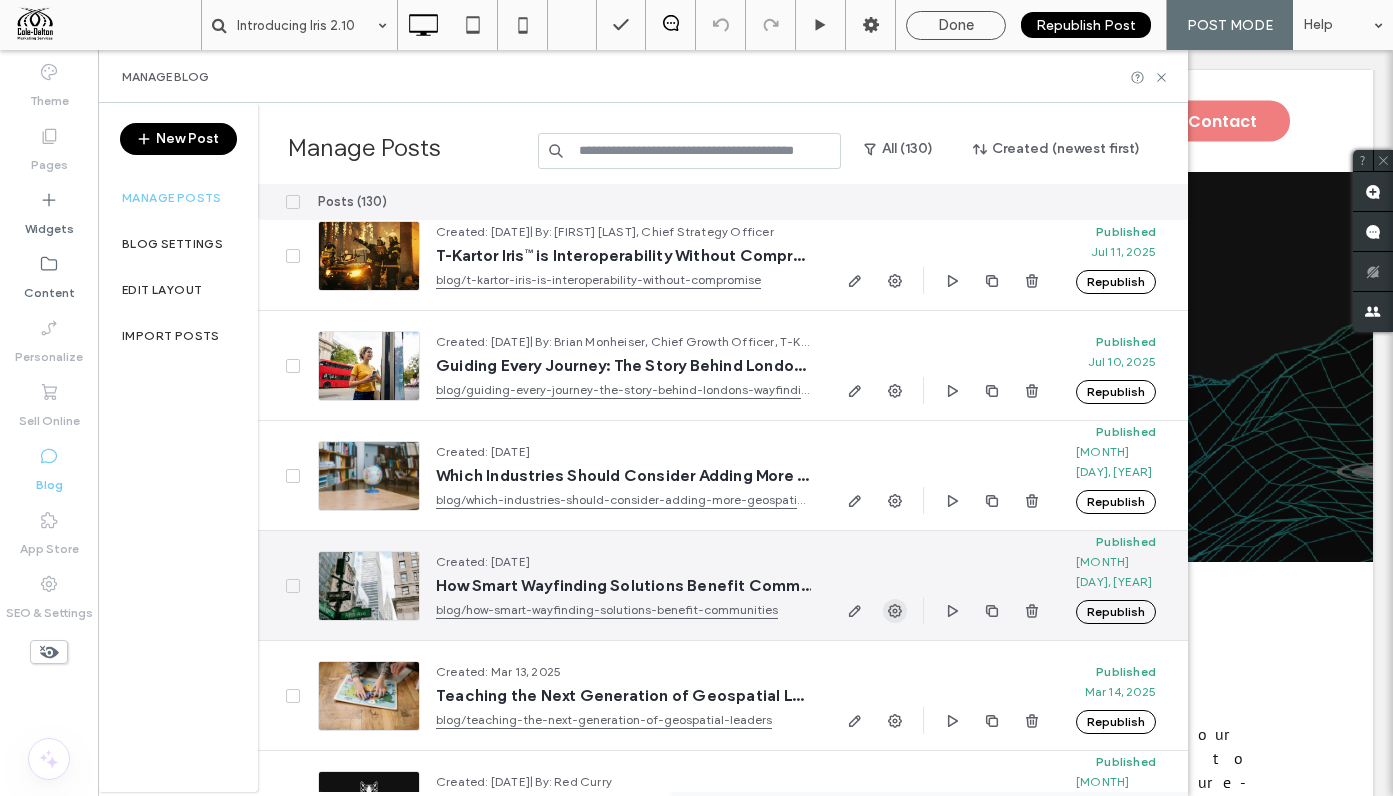 click at bounding box center (895, 611) 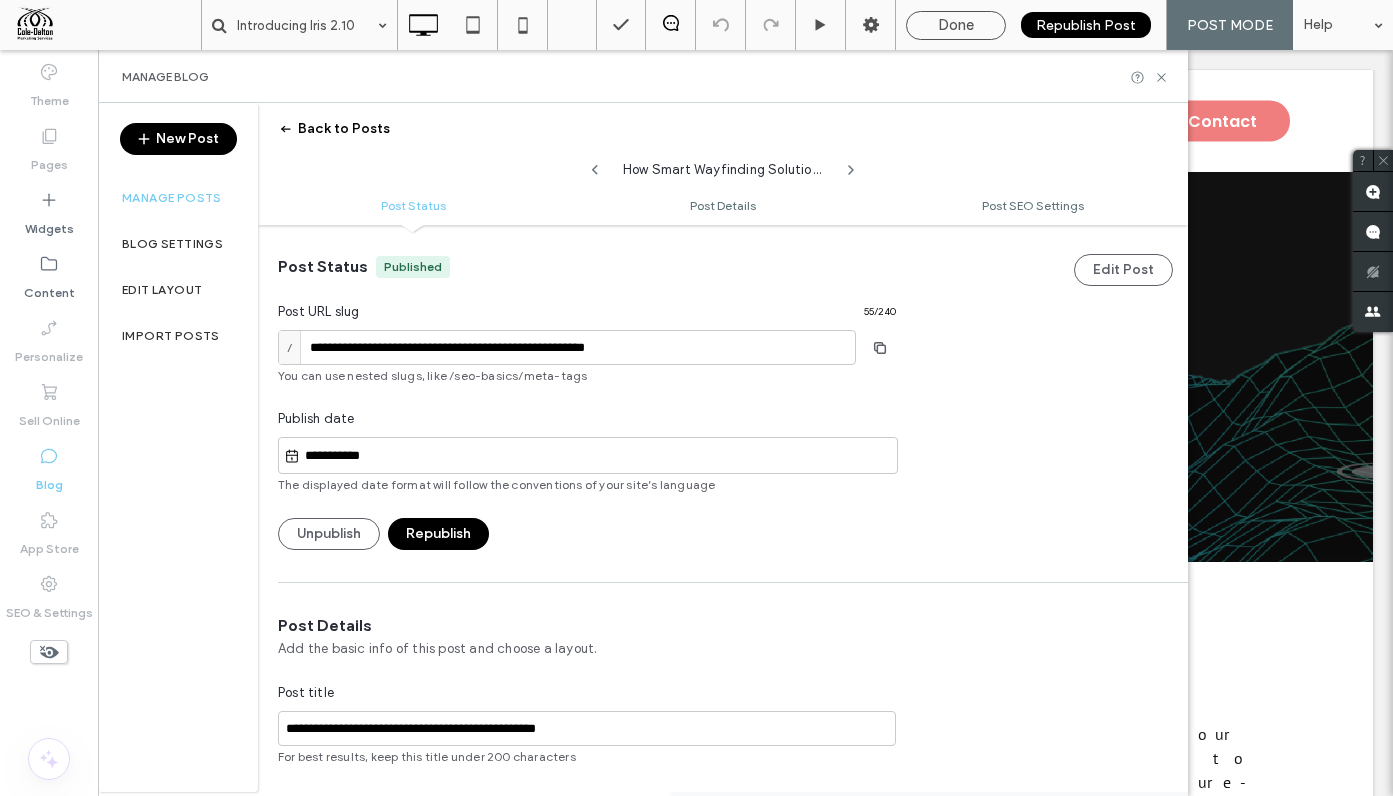 scroll, scrollTop: 0, scrollLeft: 0, axis: both 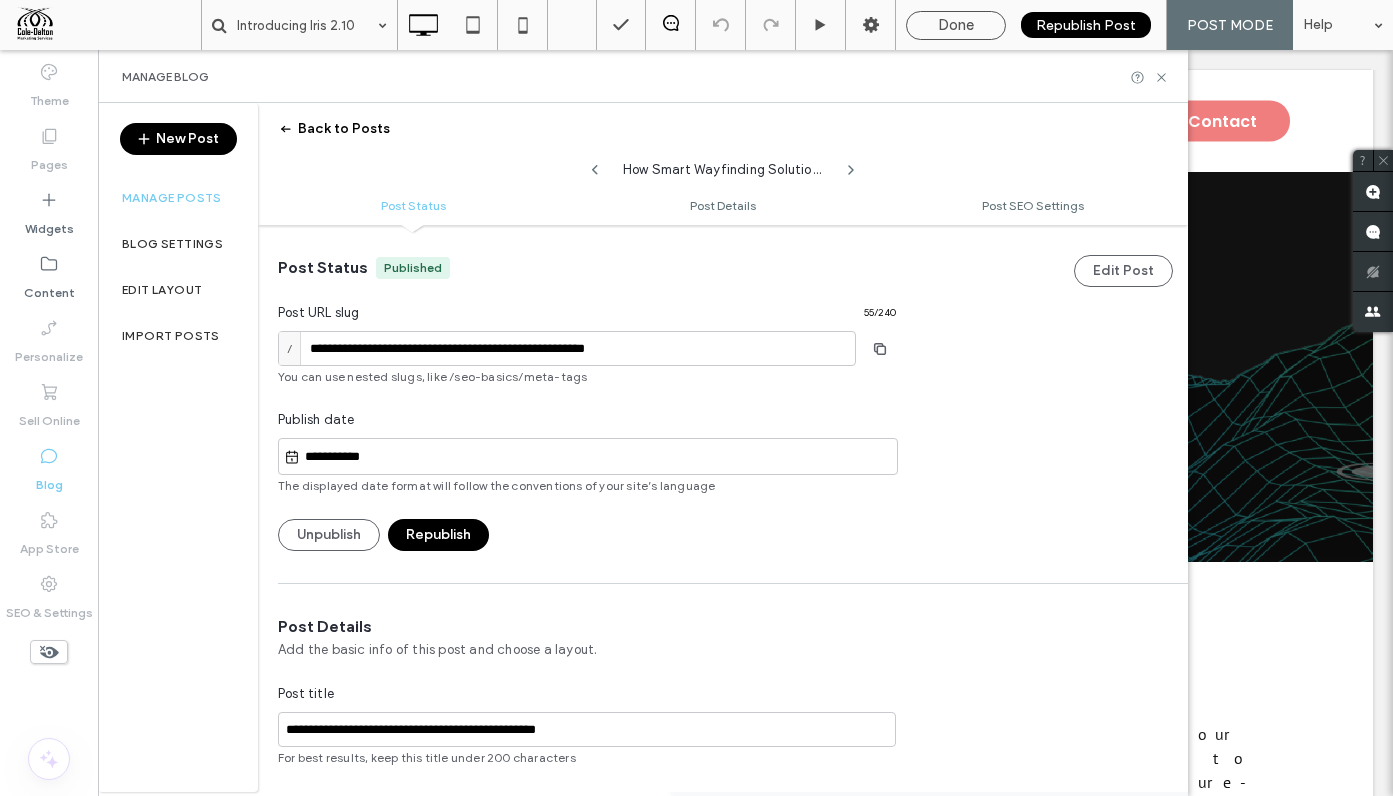 click on "Back to Posts" at bounding box center (334, 129) 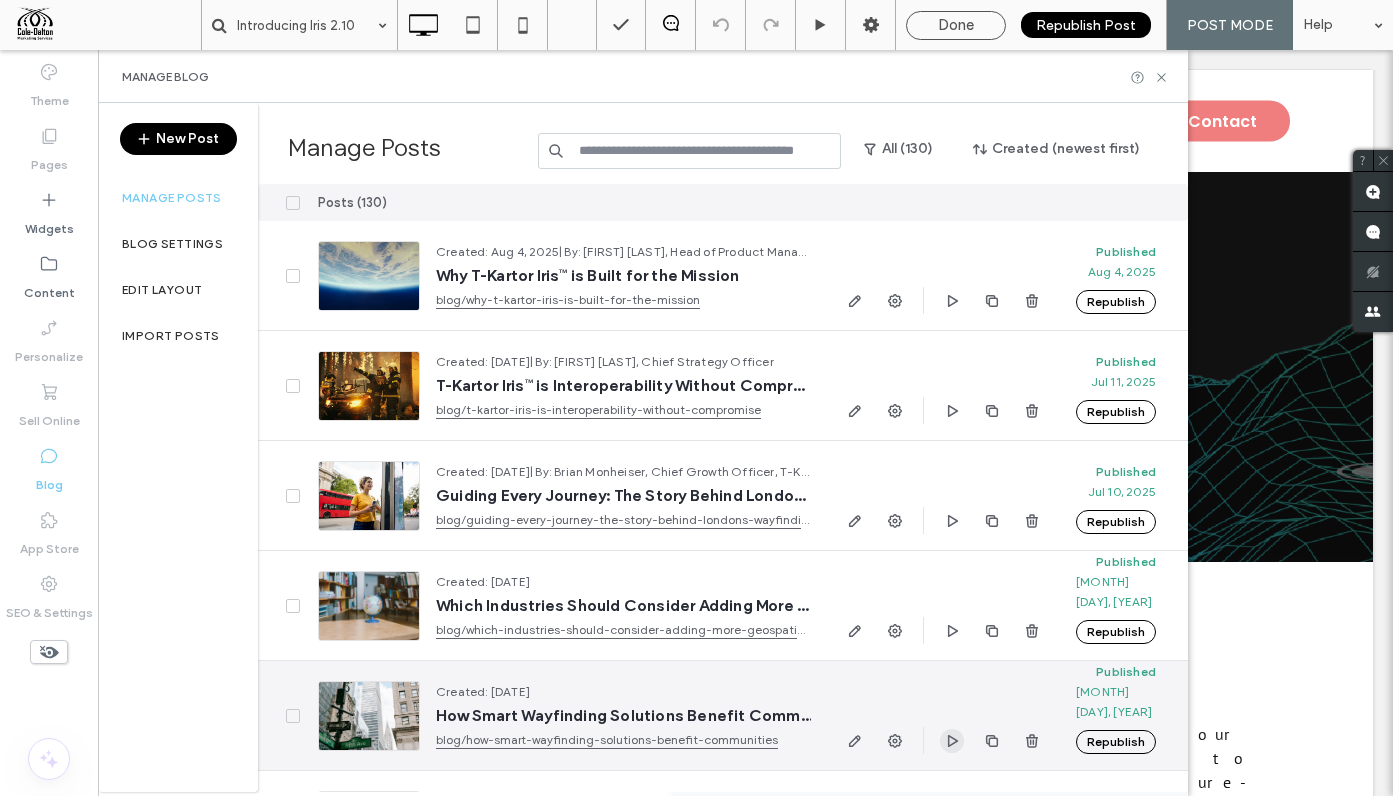 click 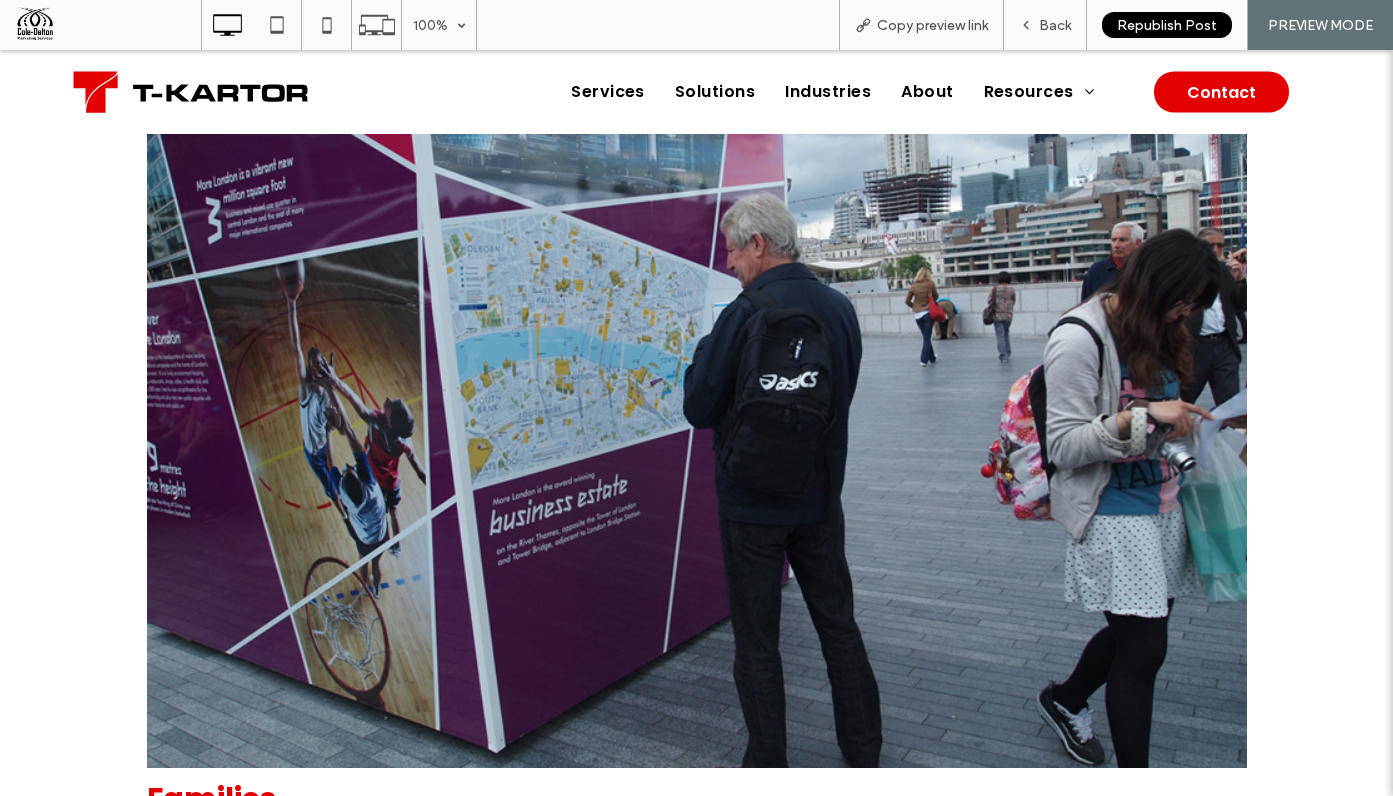 scroll, scrollTop: 4782, scrollLeft: 0, axis: vertical 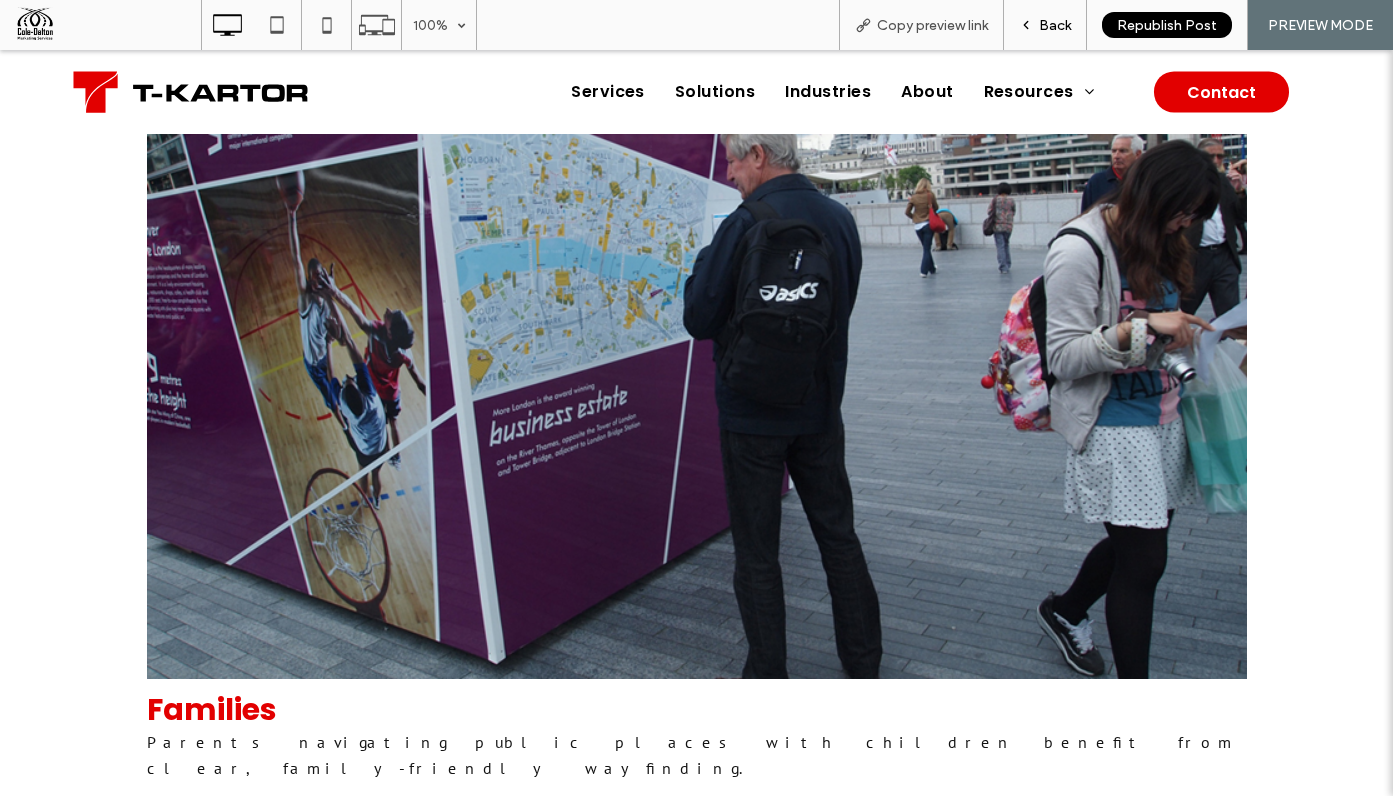 drag, startPoint x: 1046, startPoint y: 26, endPoint x: 953, endPoint y: 0, distance: 96.56604 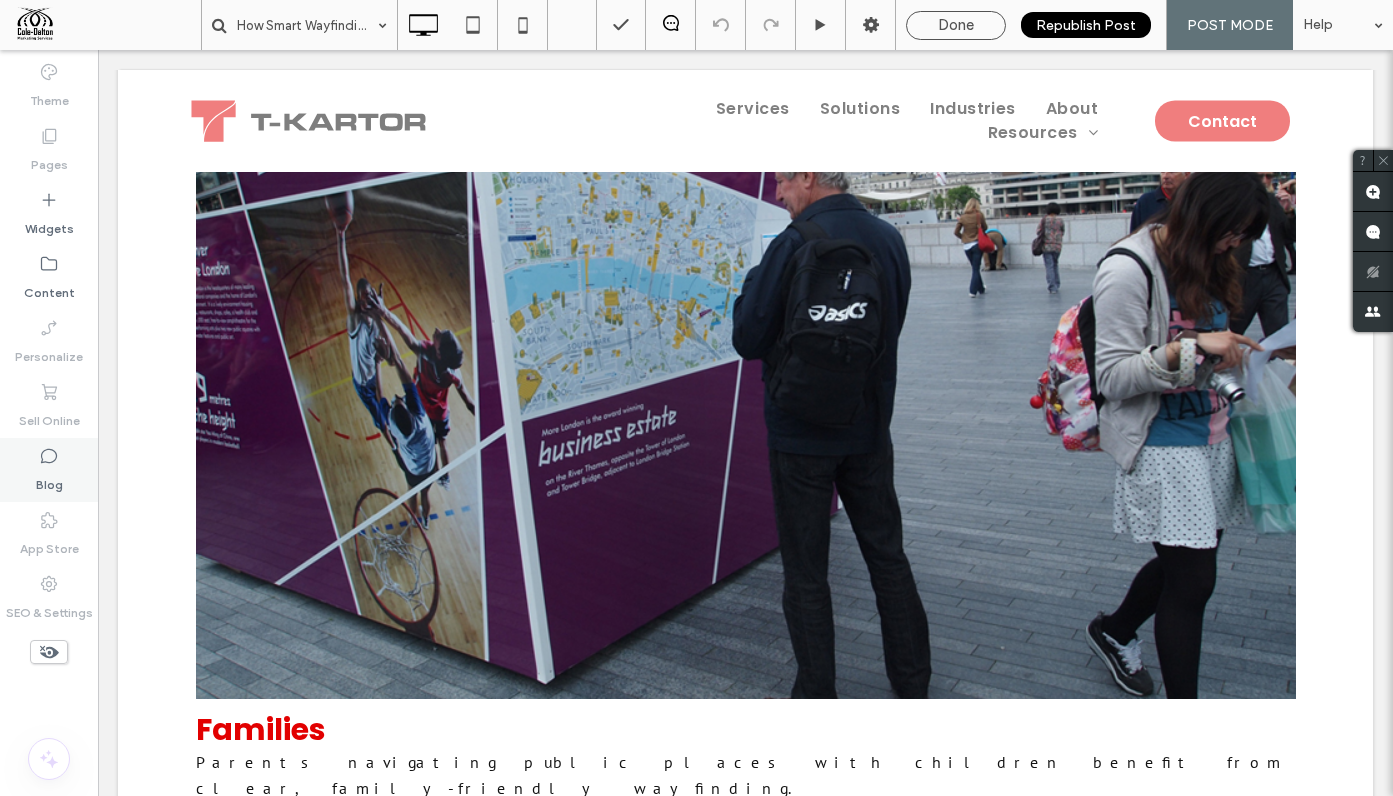 click on "Blog" at bounding box center (49, 470) 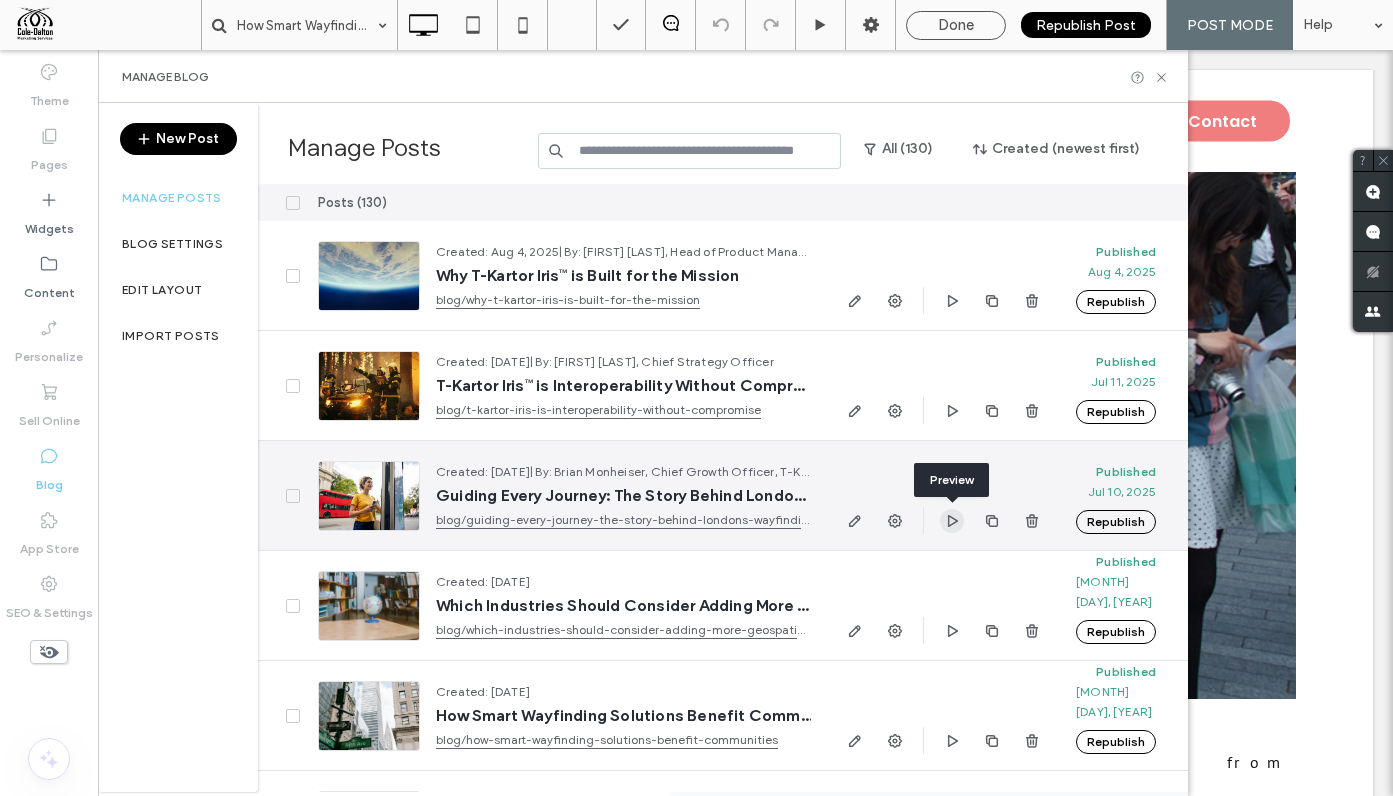 click 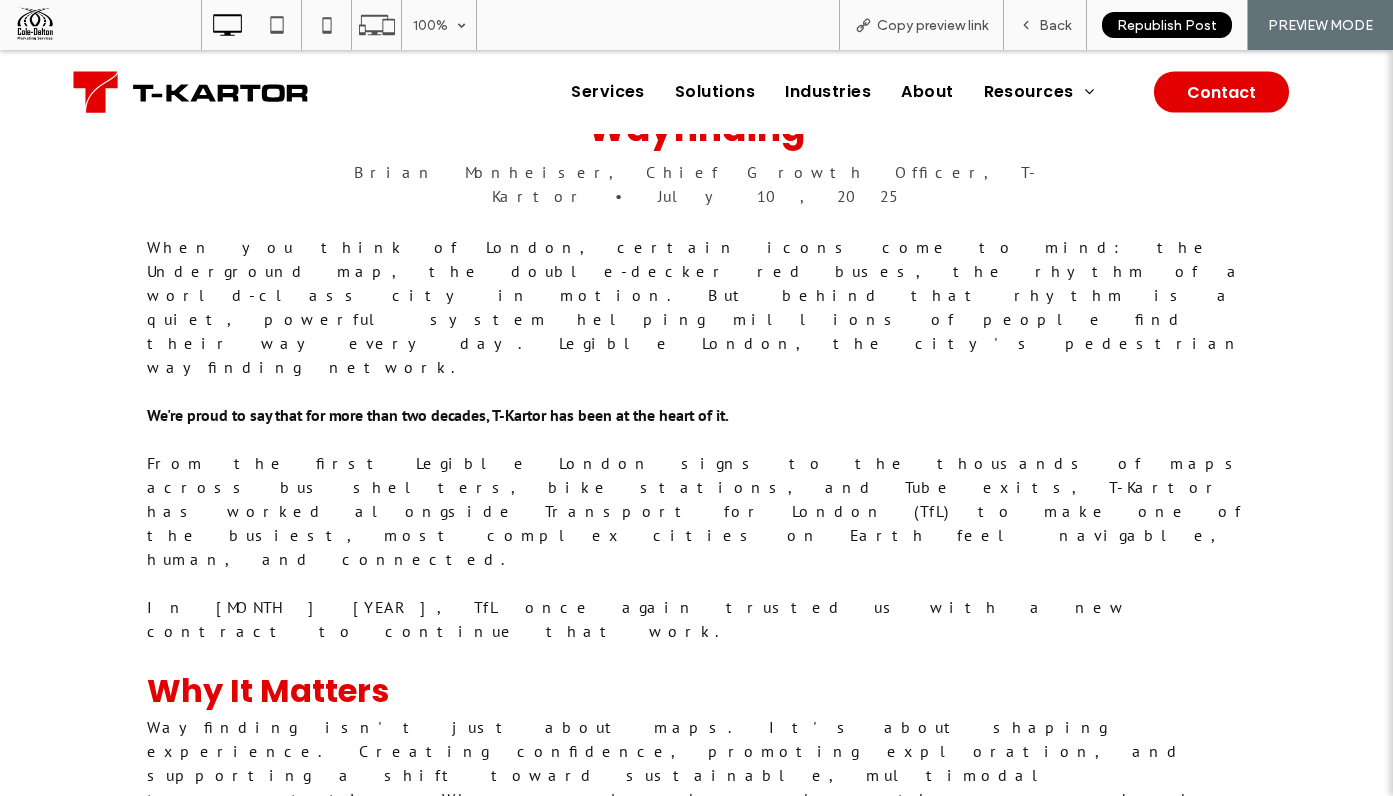 scroll, scrollTop: 1044, scrollLeft: 0, axis: vertical 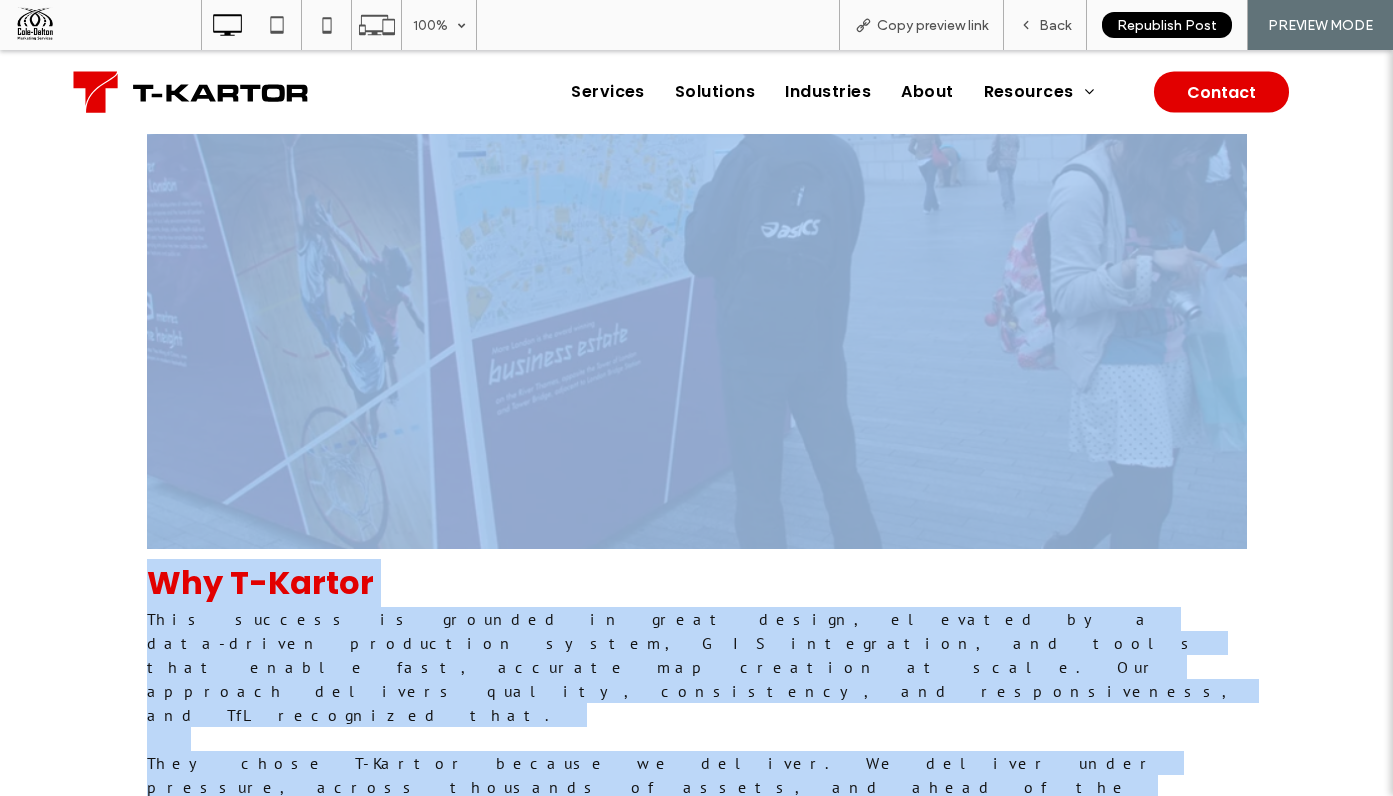 drag, startPoint x: 145, startPoint y: 395, endPoint x: 520, endPoint y: 460, distance: 380.59164 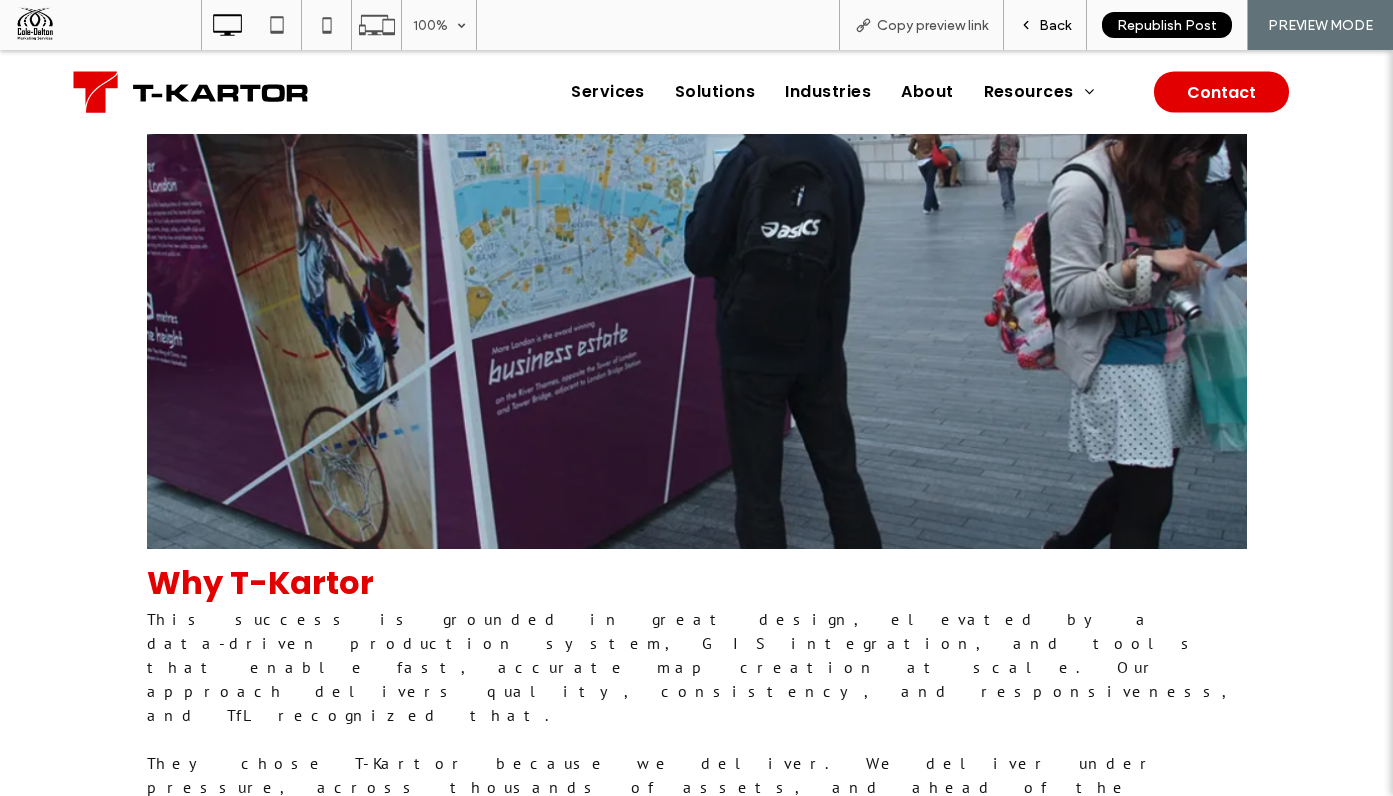 click on "Back" at bounding box center [1045, 25] 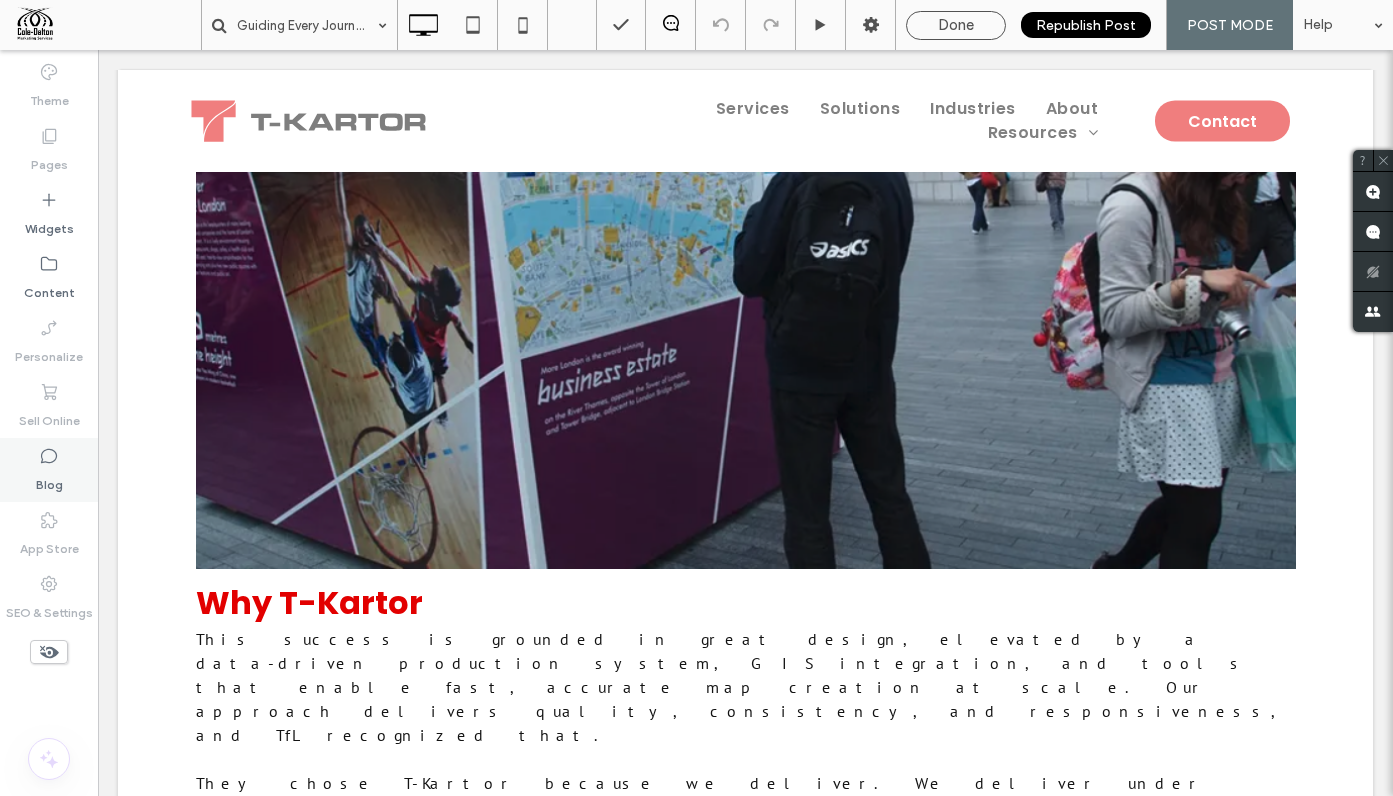 click on "Blog" at bounding box center [49, 470] 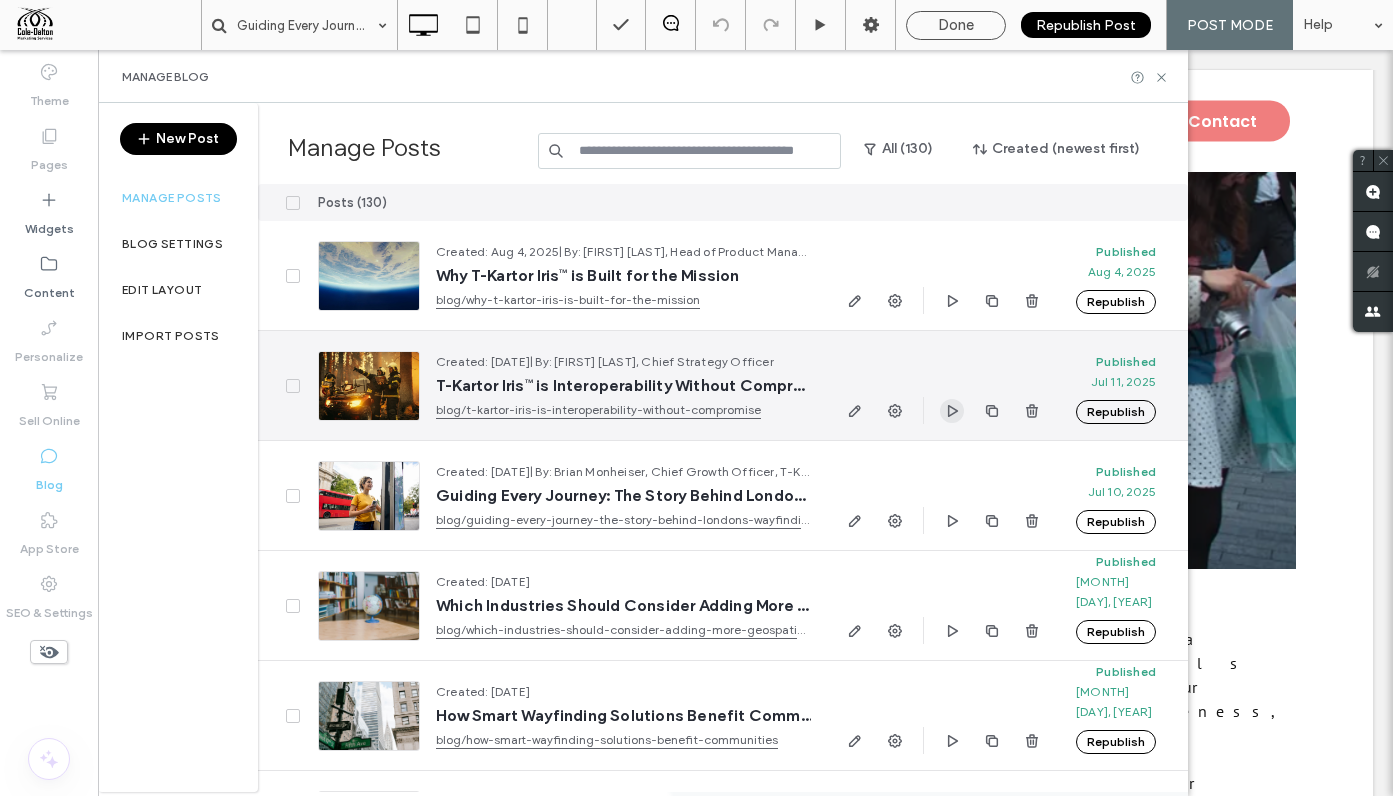 click at bounding box center (952, 411) 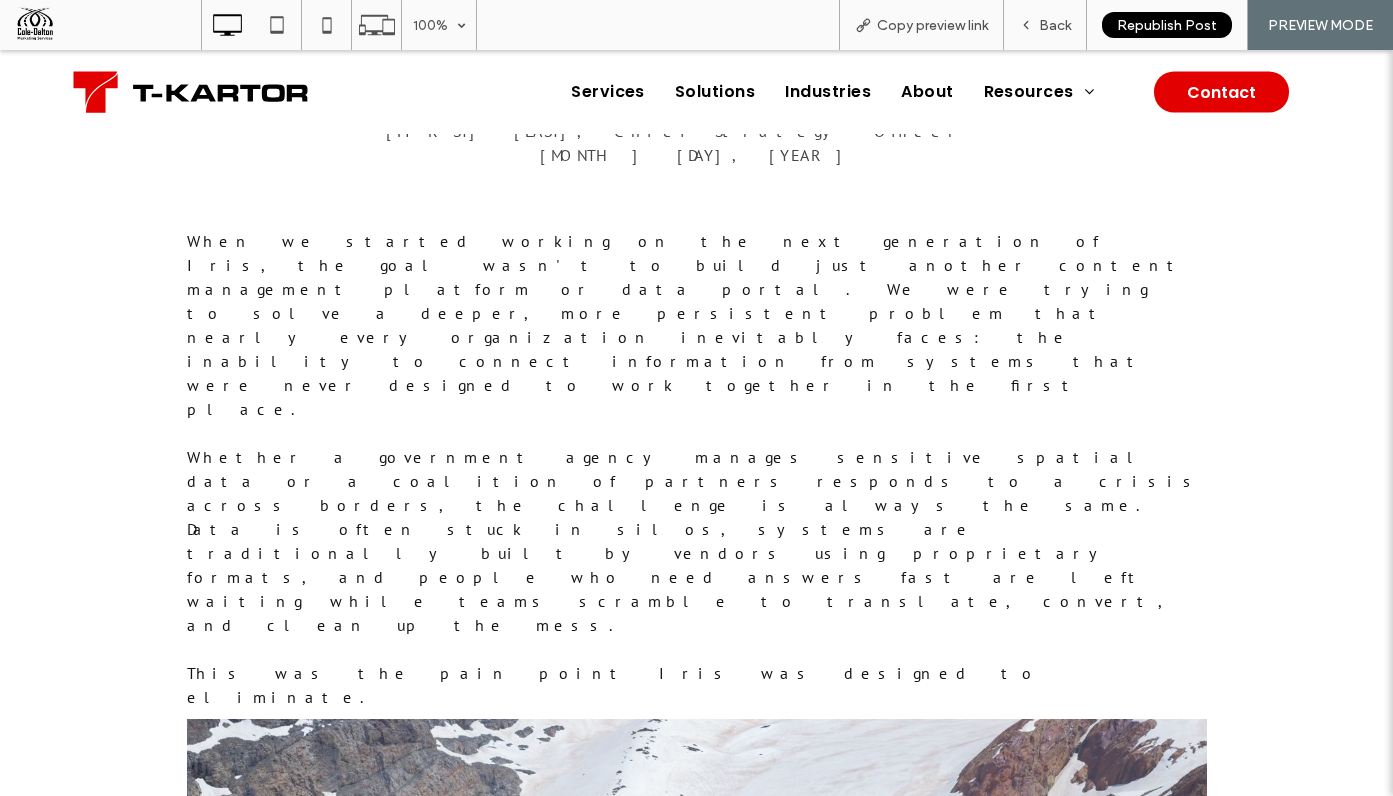 scroll, scrollTop: 1112, scrollLeft: 0, axis: vertical 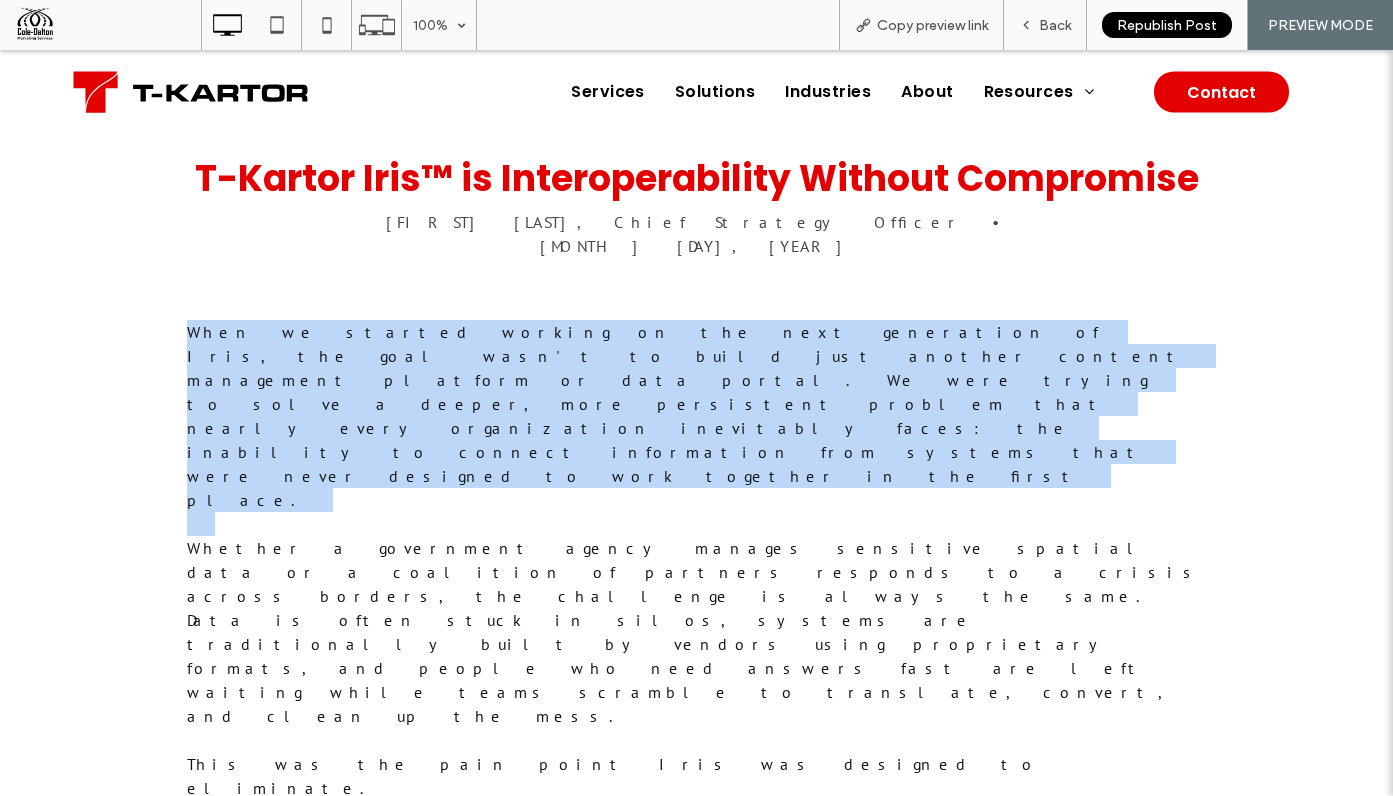 drag, startPoint x: 183, startPoint y: 309, endPoint x: 693, endPoint y: 387, distance: 515.93024 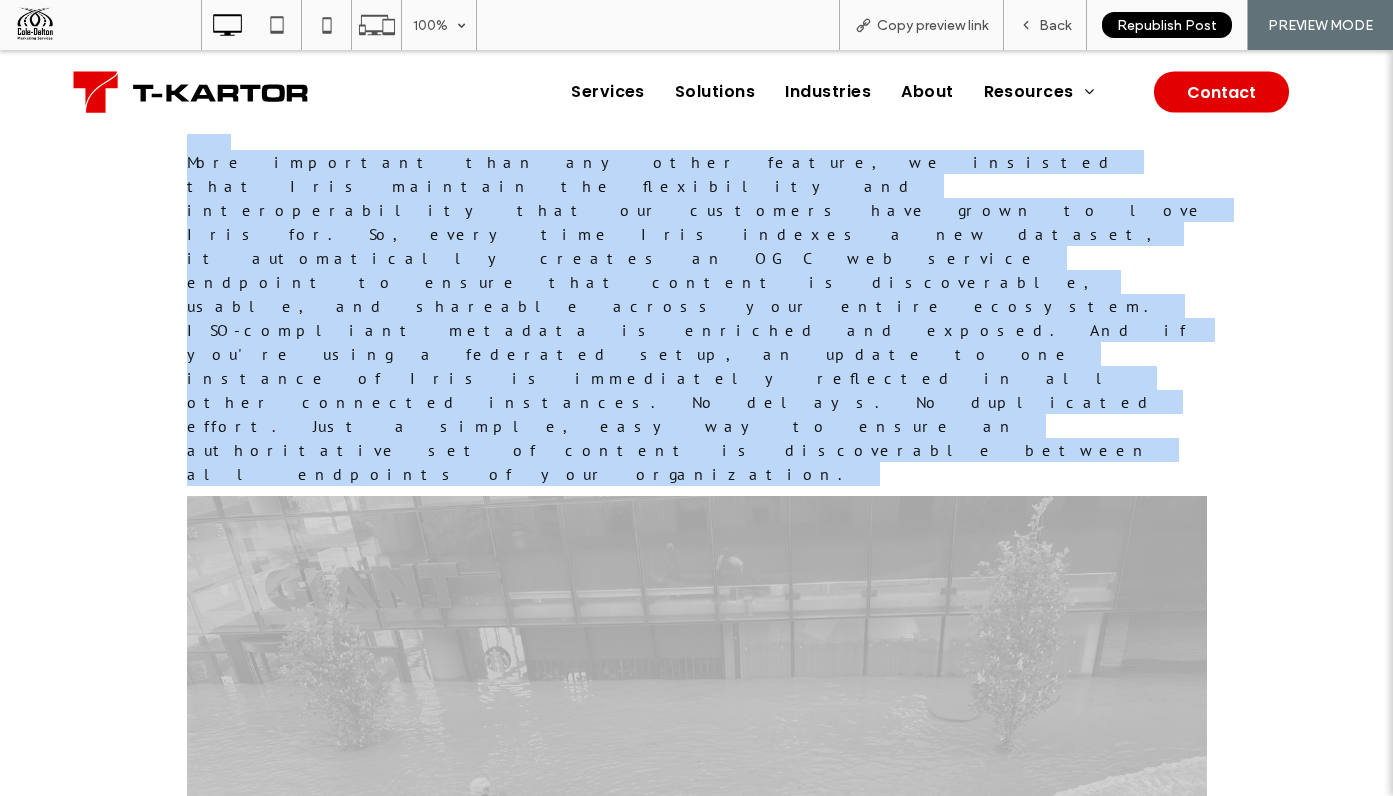 scroll, scrollTop: 3131, scrollLeft: 0, axis: vertical 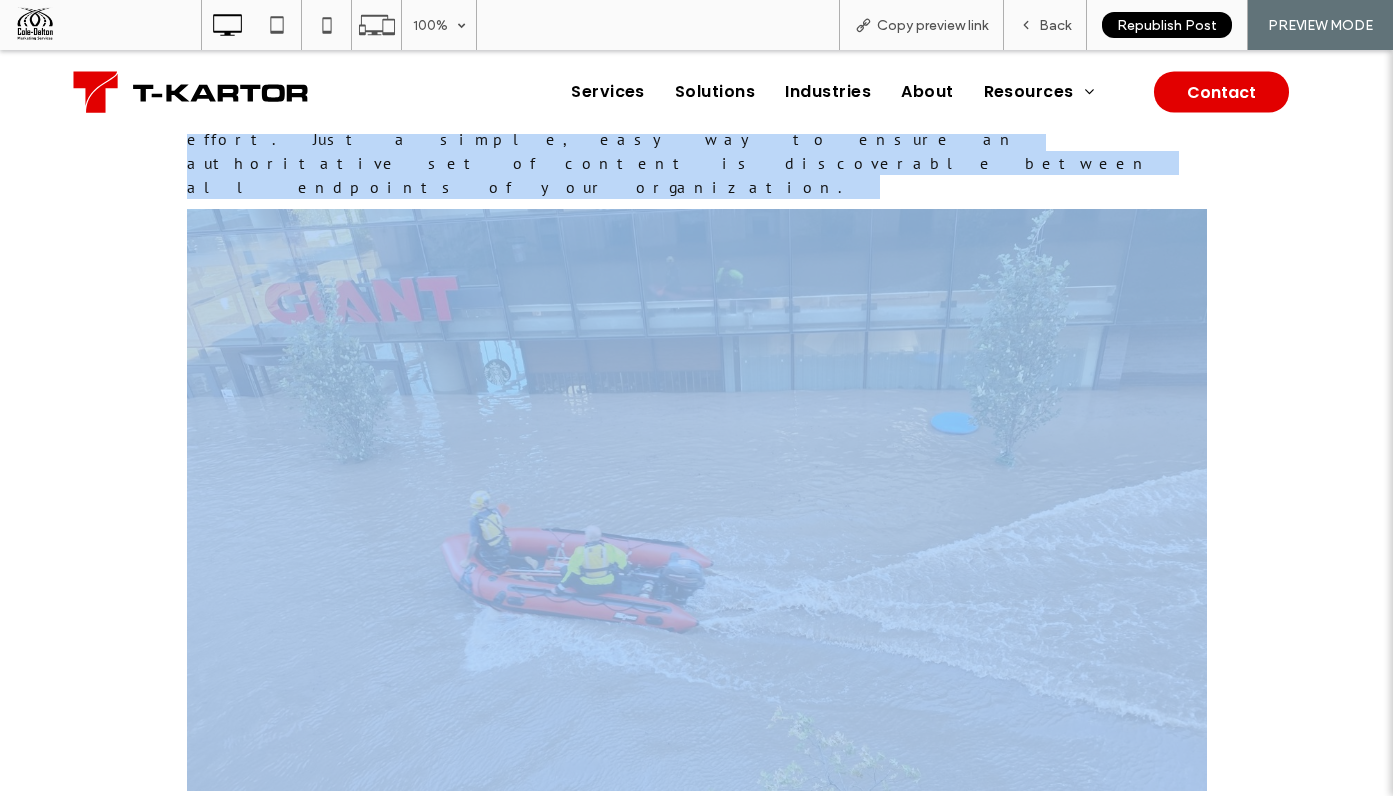 drag, startPoint x: 693, startPoint y: 387, endPoint x: 960, endPoint y: 445, distance: 273.22702 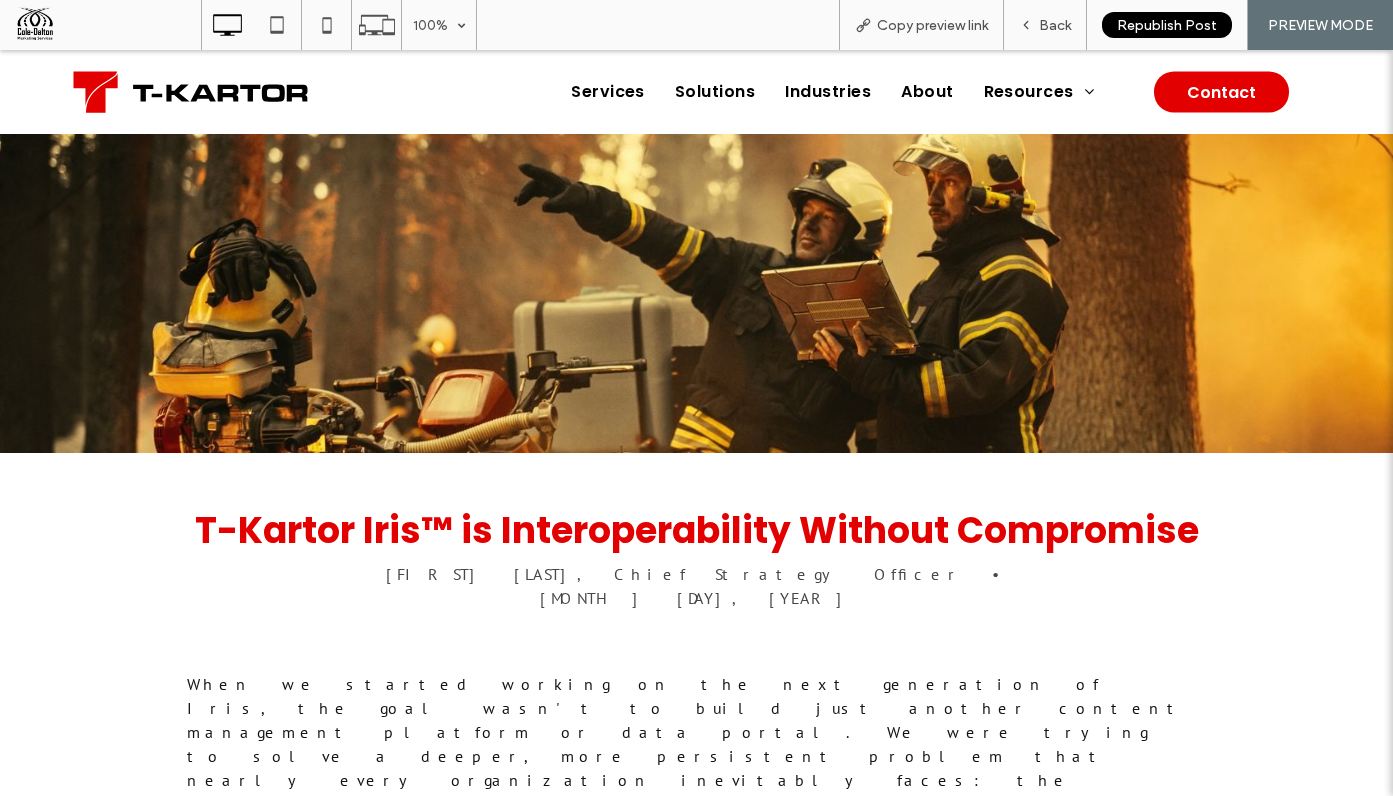 scroll, scrollTop: 1201, scrollLeft: 0, axis: vertical 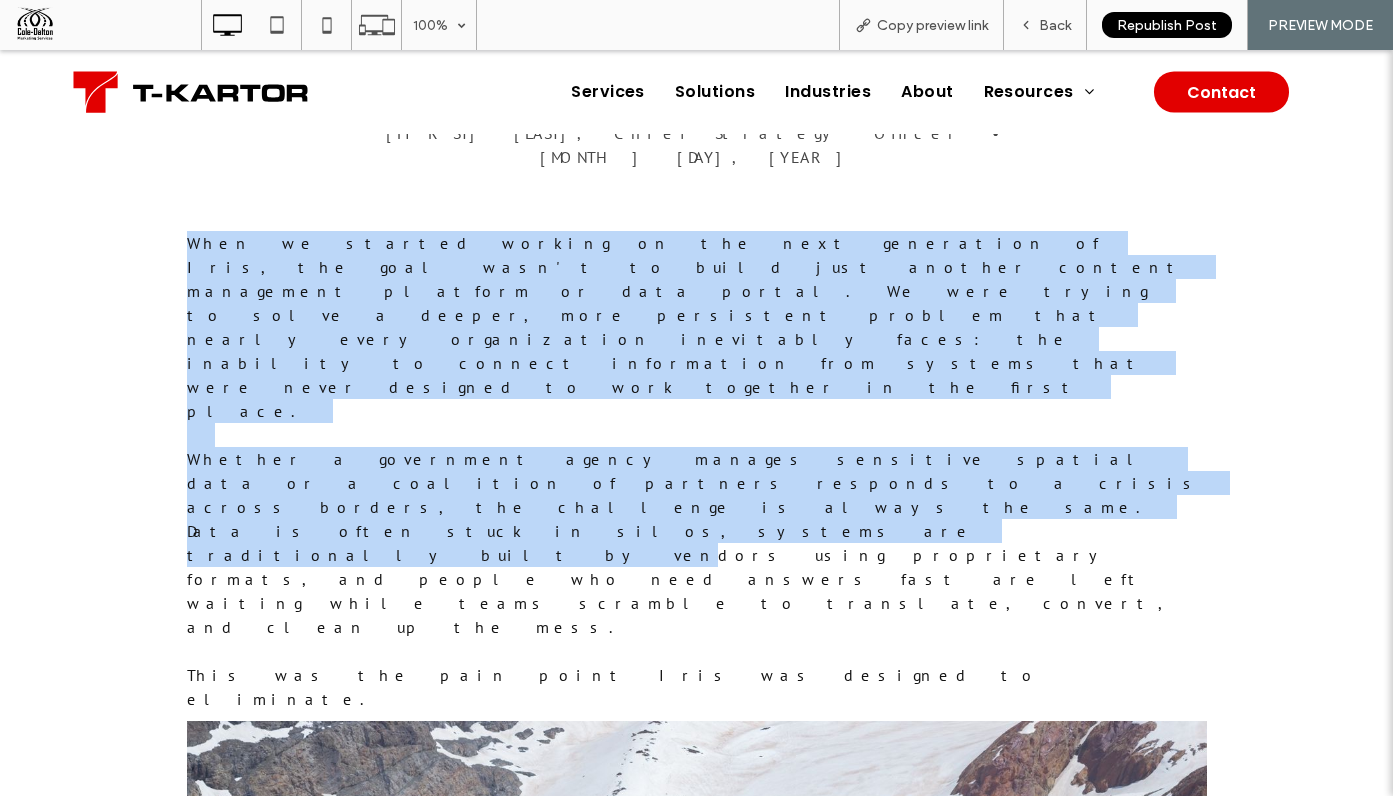 drag, startPoint x: 188, startPoint y: 219, endPoint x: 688, endPoint y: 344, distance: 515.3882 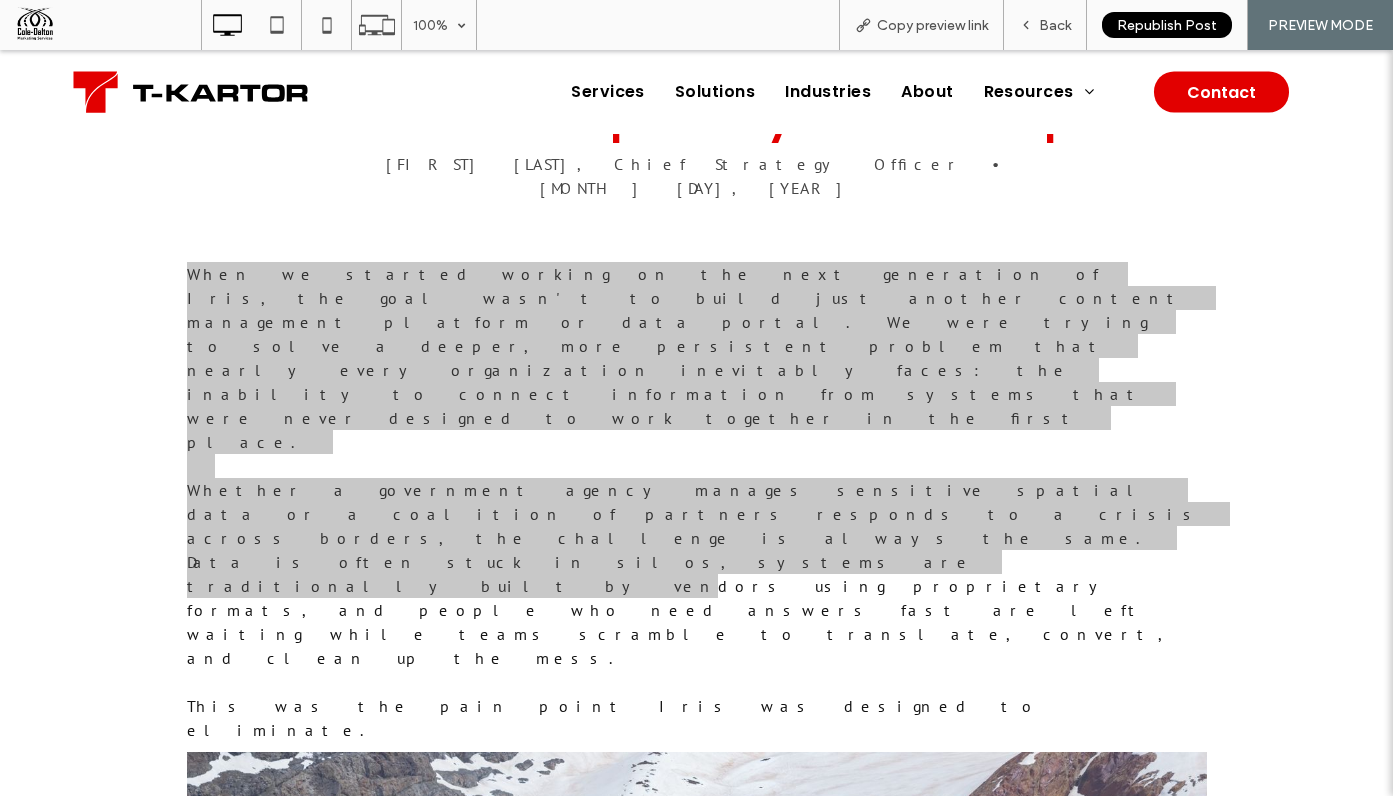 scroll, scrollTop: 1169, scrollLeft: 0, axis: vertical 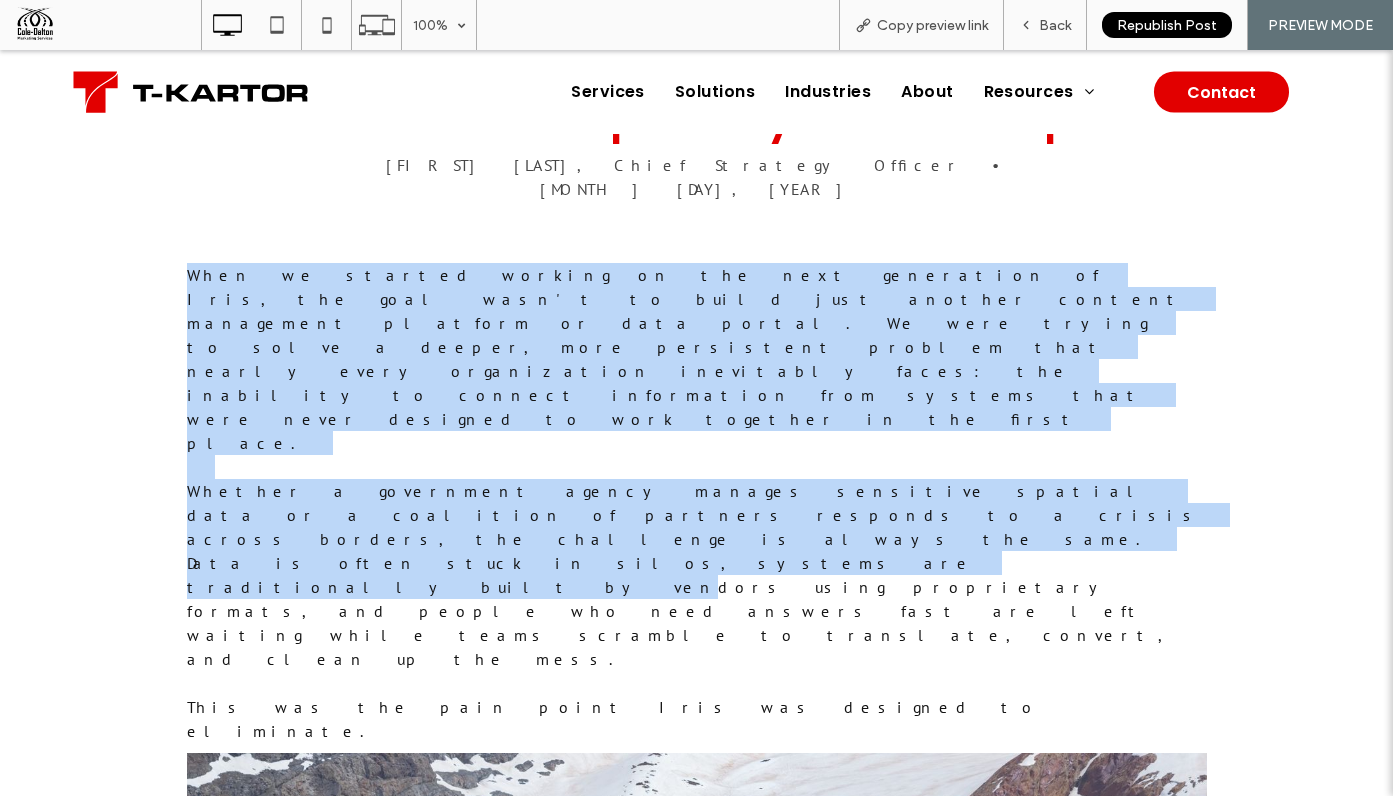 click on "When we started working on the next generation of Iris, the goal wasn't to build just another content management platform or data portal. We were trying to solve a deeper, more persistent problem that nearly every organization inevitably faces: the inability to connect information from systems that were never designed to work together in the first place." at bounding box center (687, 359) 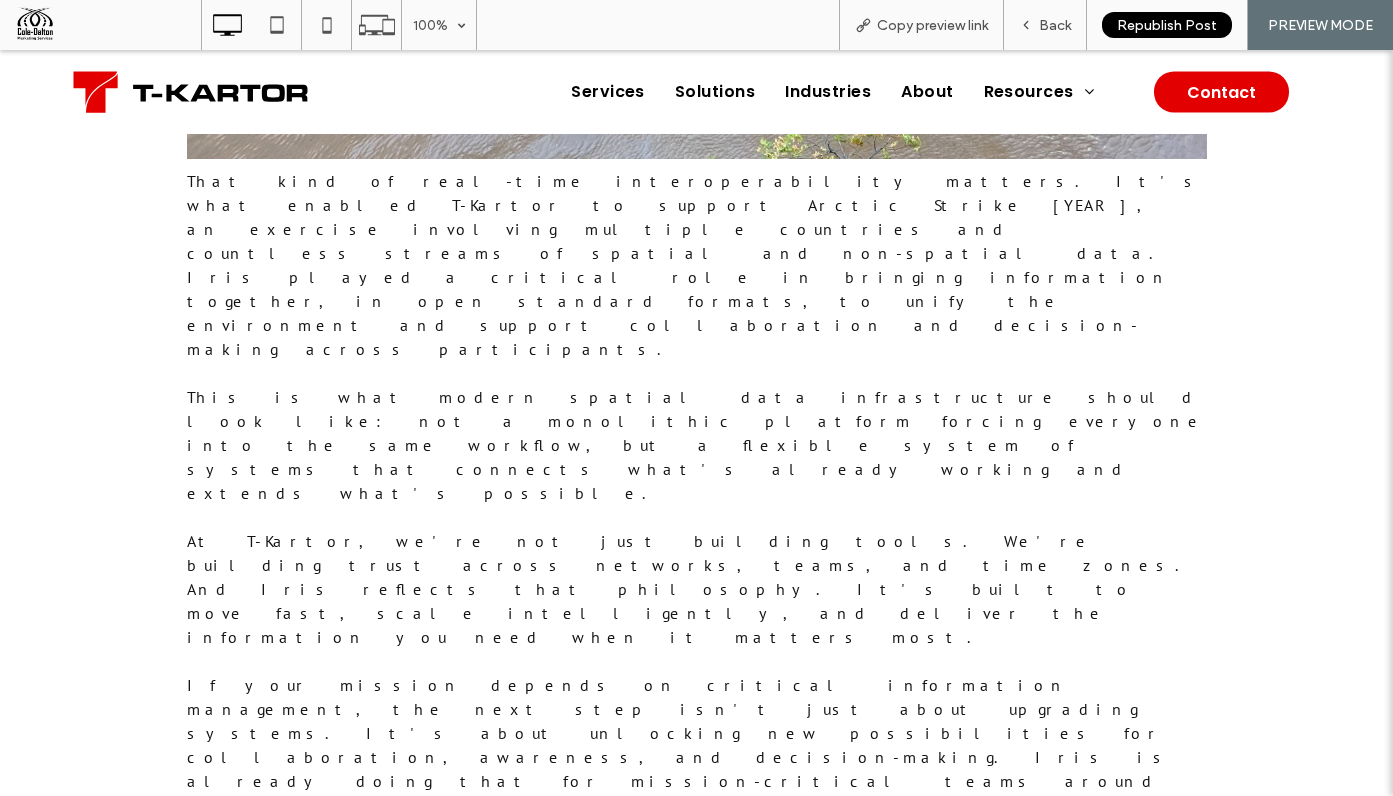 scroll, scrollTop: 3870, scrollLeft: 0, axis: vertical 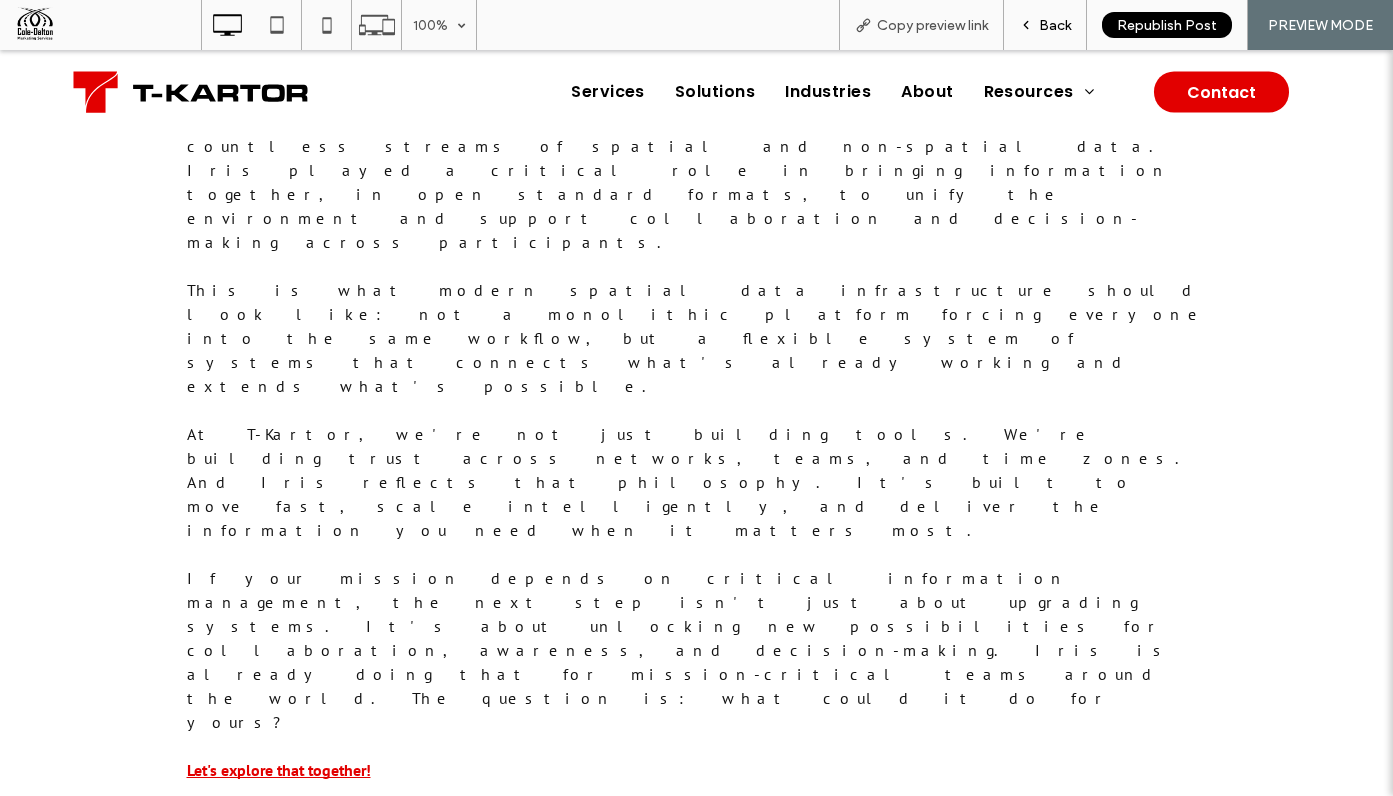 click on "Back" at bounding box center (1055, 25) 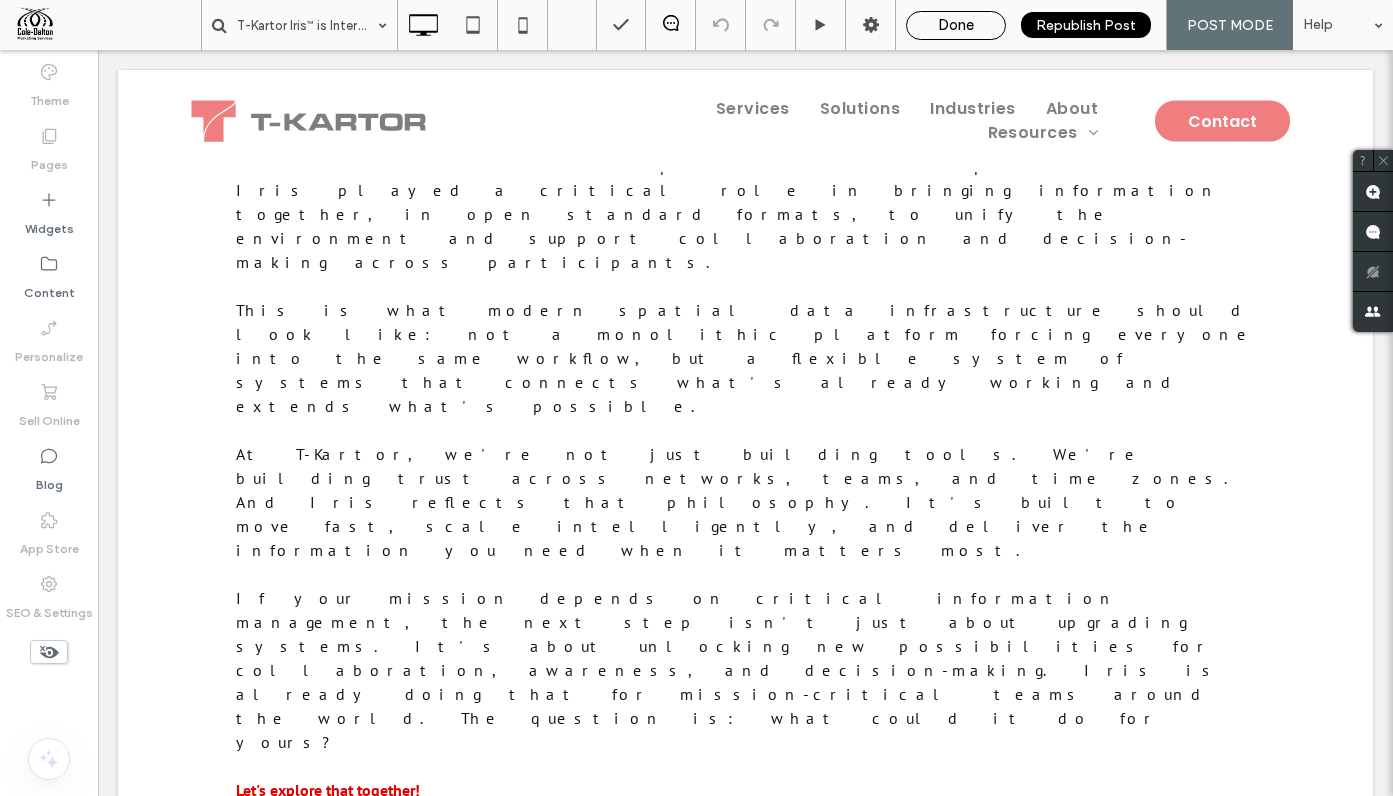 click on "Done" at bounding box center (956, 25) 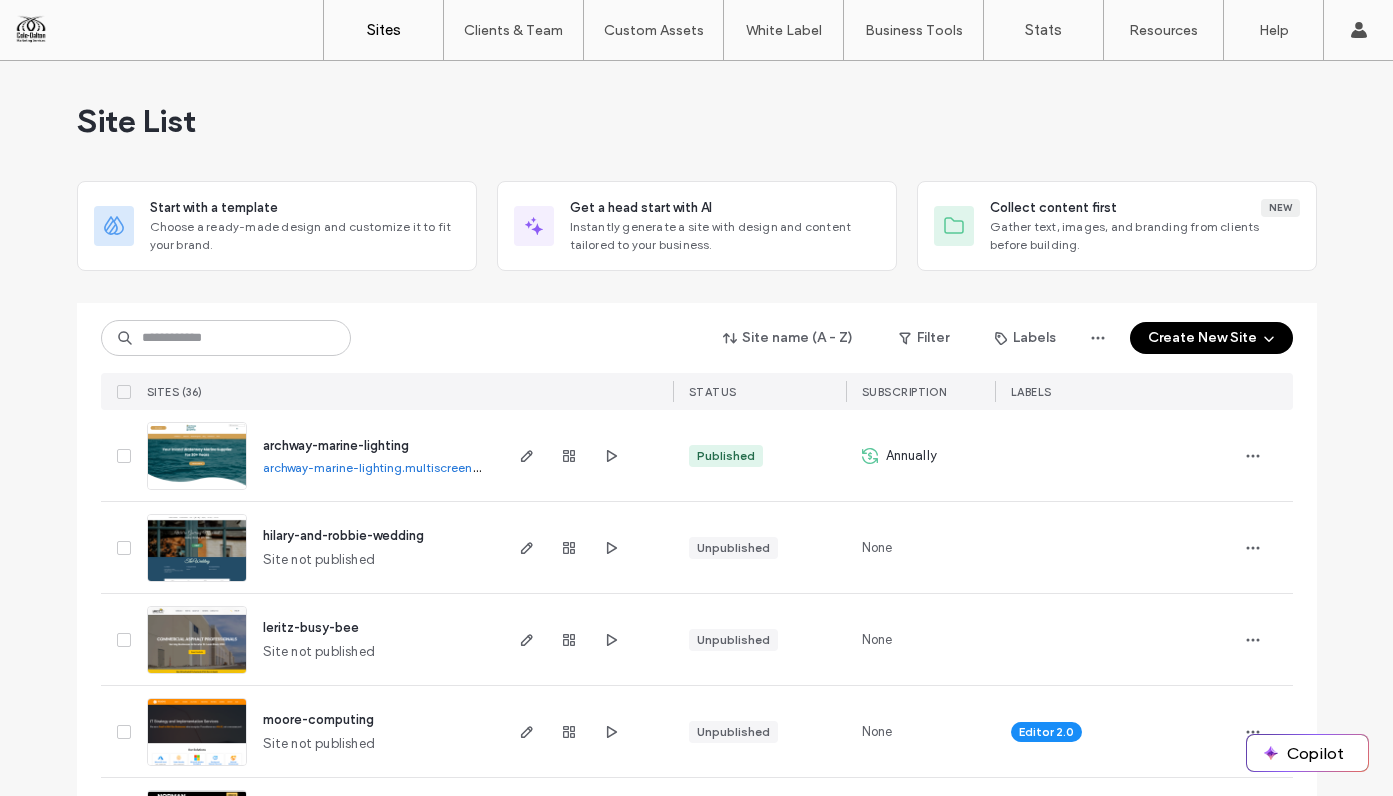 scroll, scrollTop: 0, scrollLeft: 0, axis: both 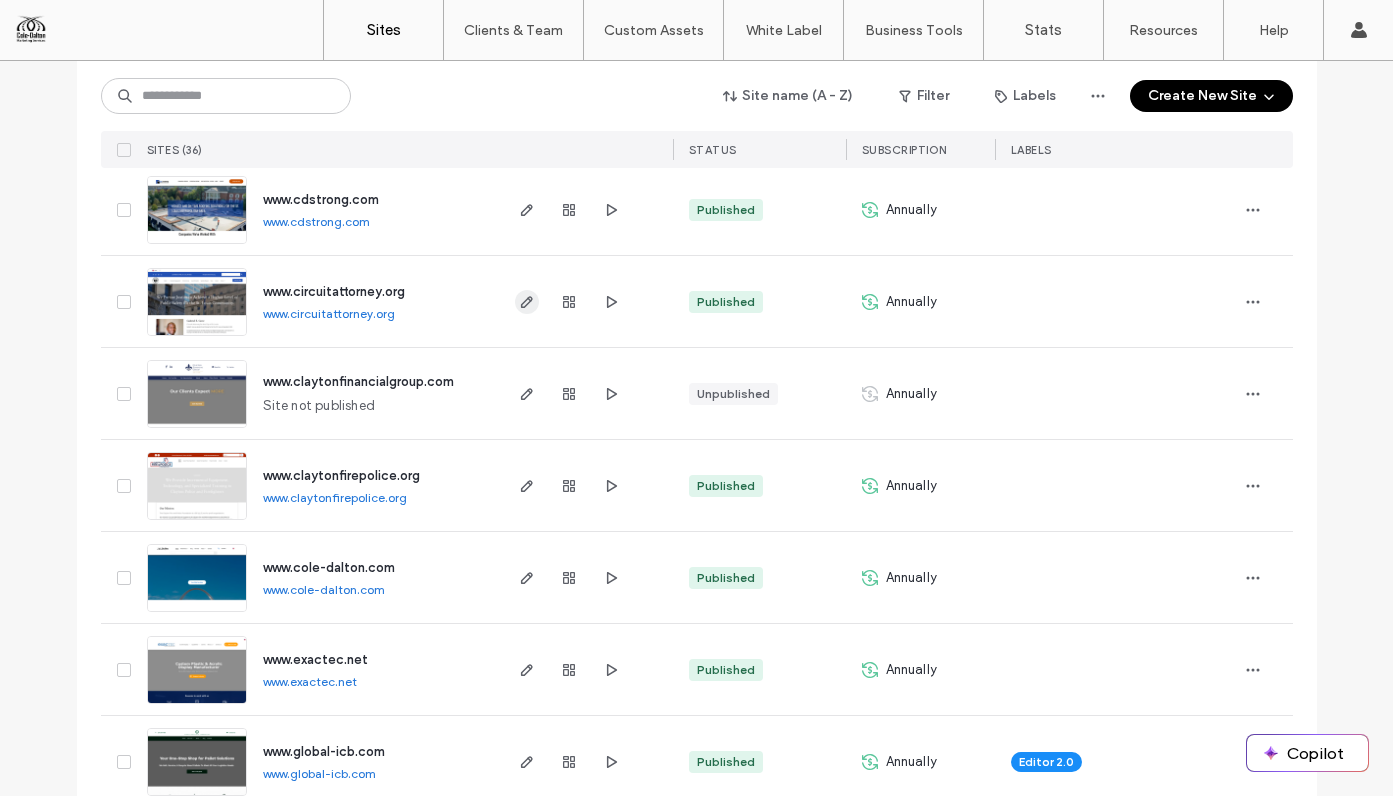 click 